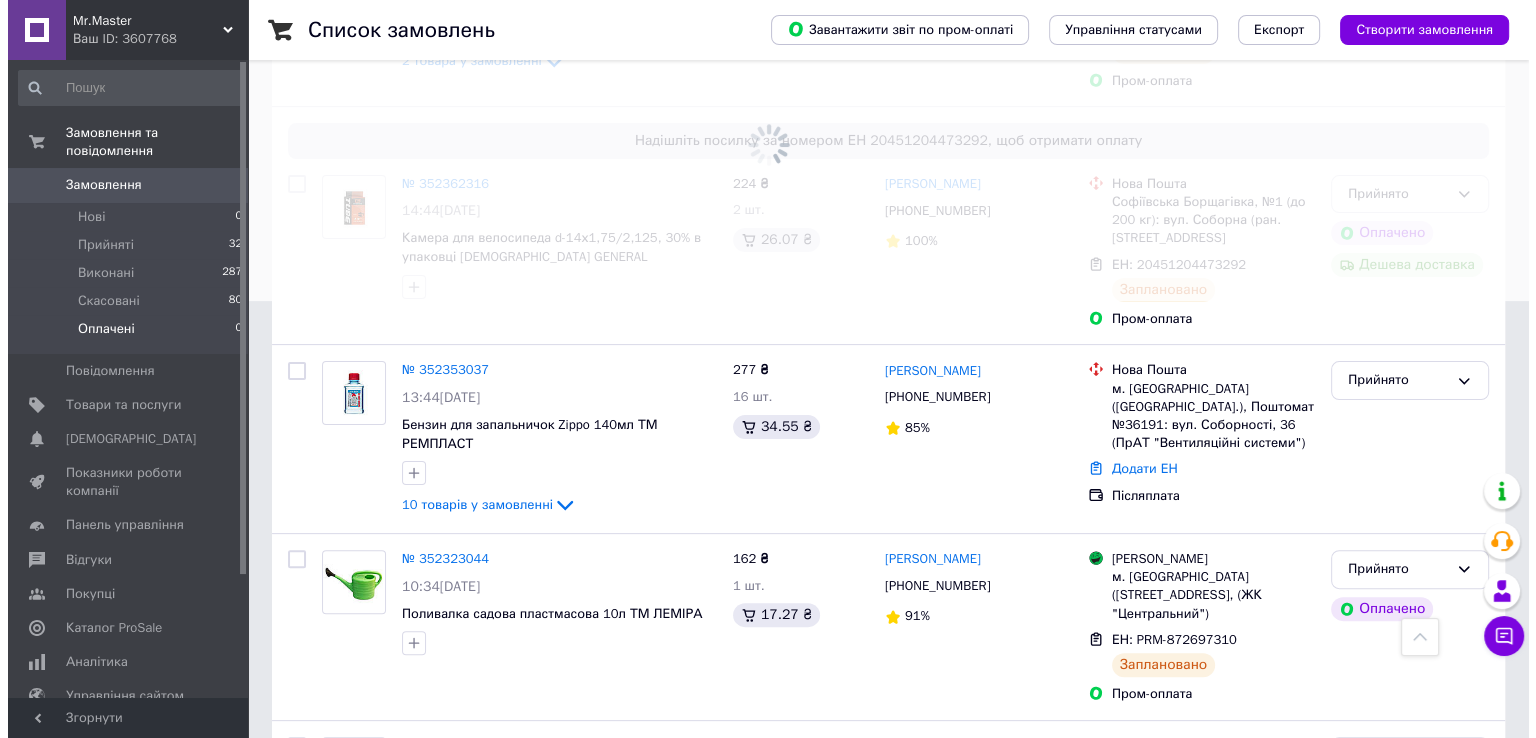 scroll, scrollTop: 0, scrollLeft: 0, axis: both 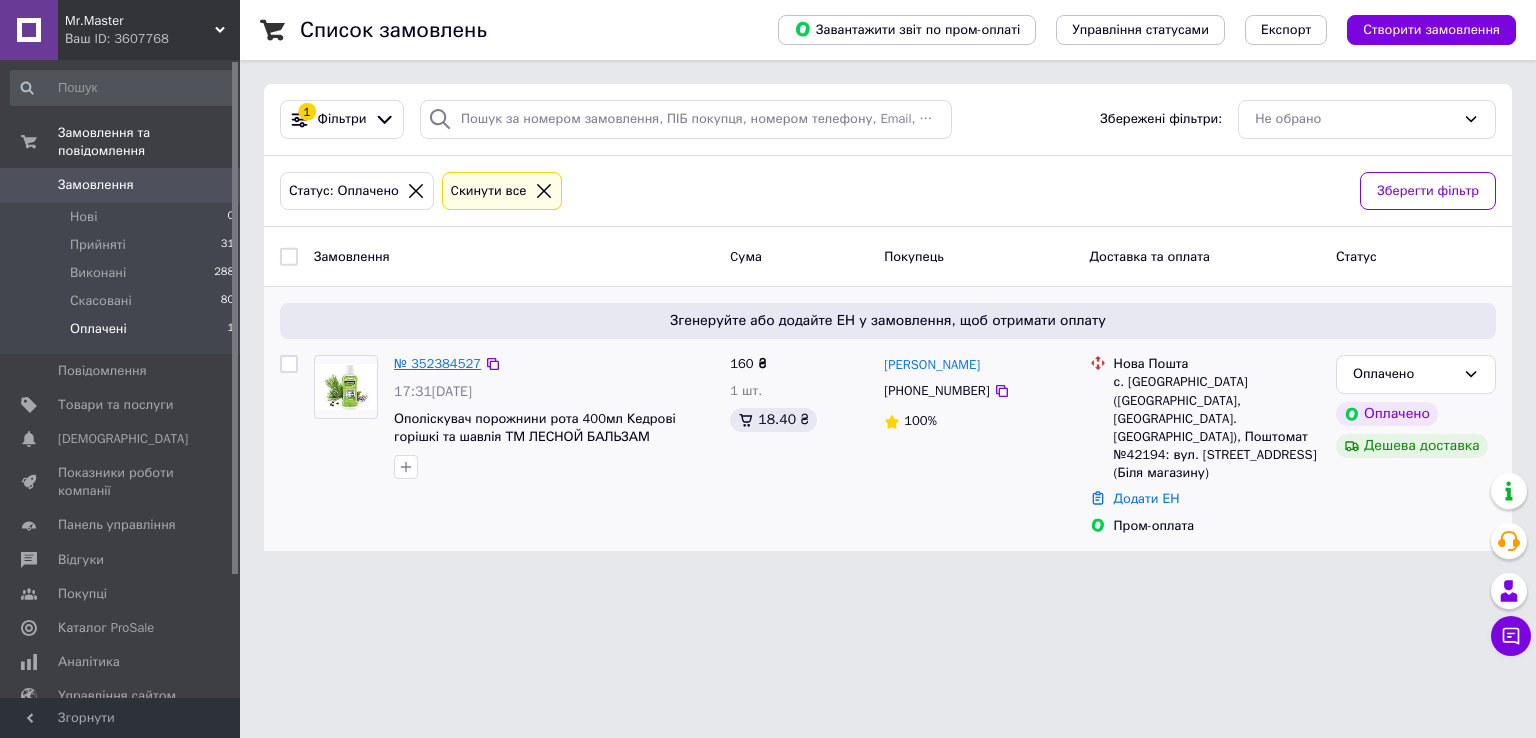 click on "№ 352384527" at bounding box center [437, 363] 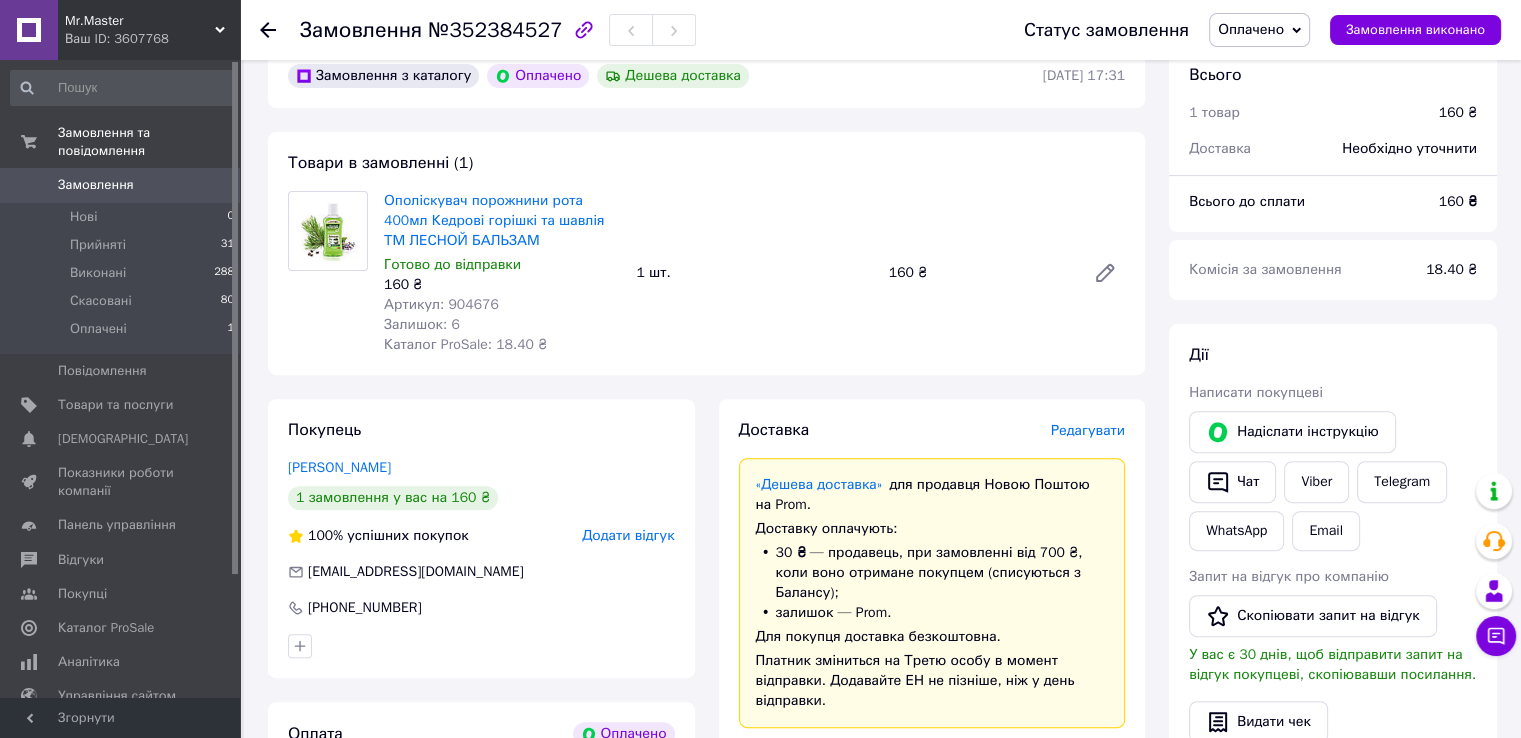 scroll, scrollTop: 599, scrollLeft: 0, axis: vertical 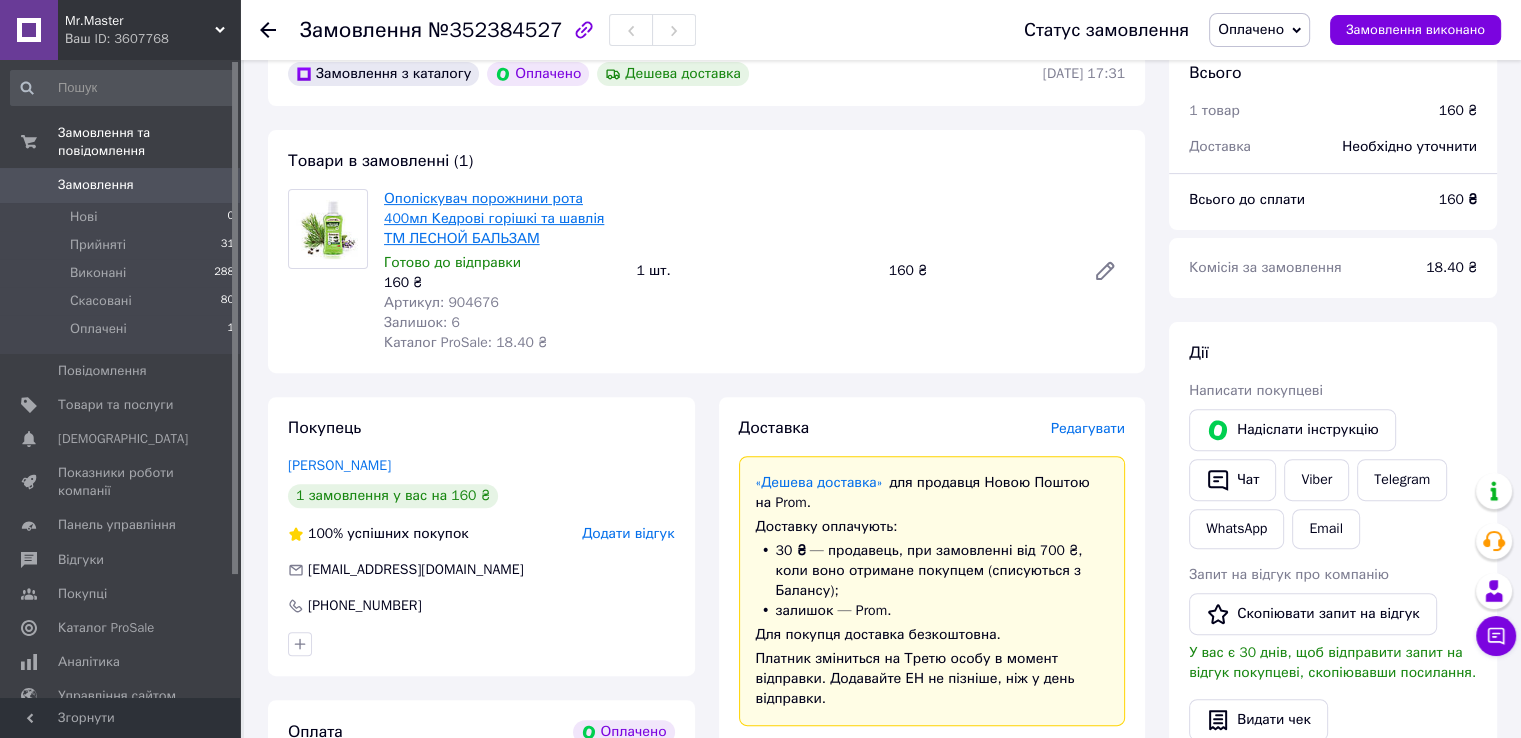 click on "Ополіскувач порожнини рота 400мл Кедрові горішкі та шавлія ТМ ЛЕСНОЙ БАЛЬЗАМ" at bounding box center (494, 218) 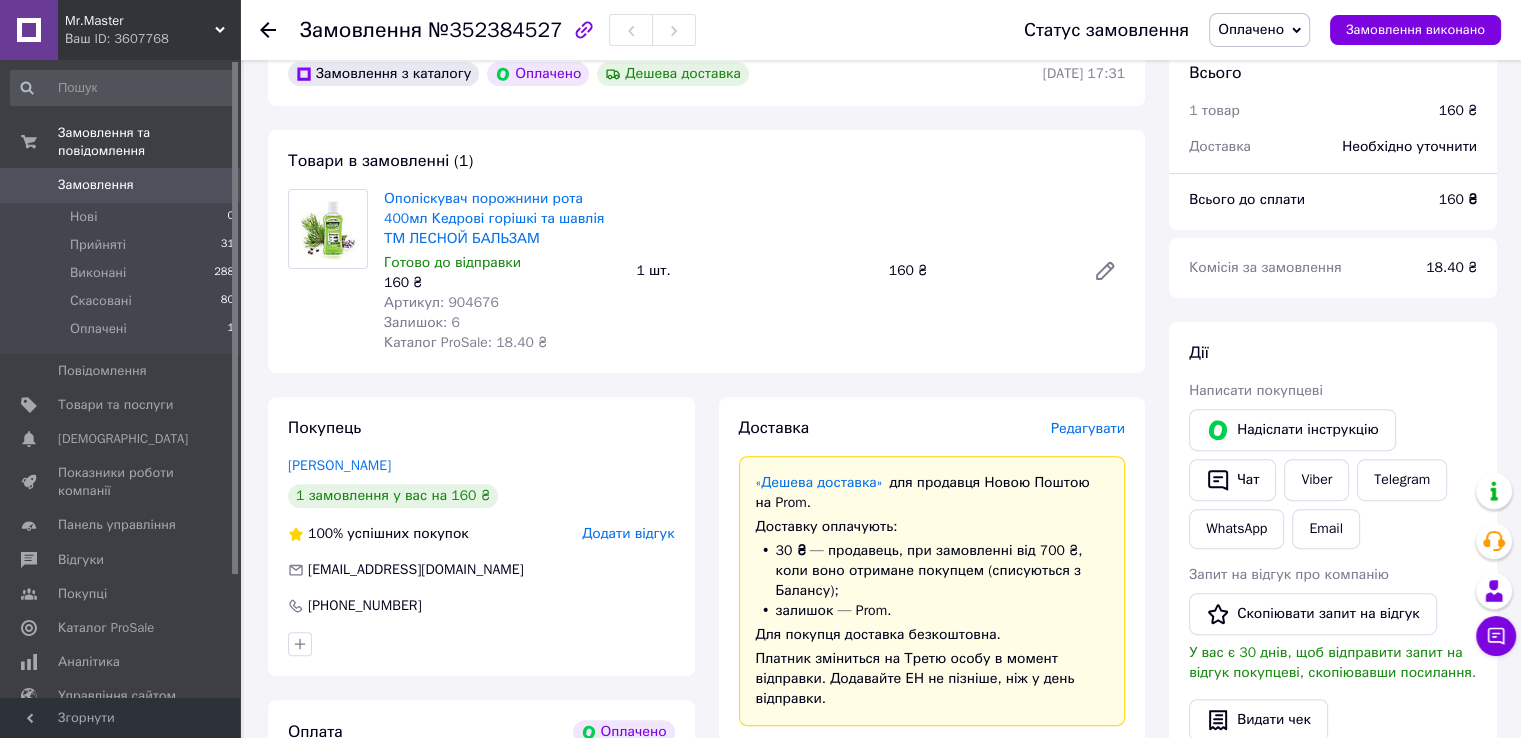 click on "160 ₴" at bounding box center [502, 283] 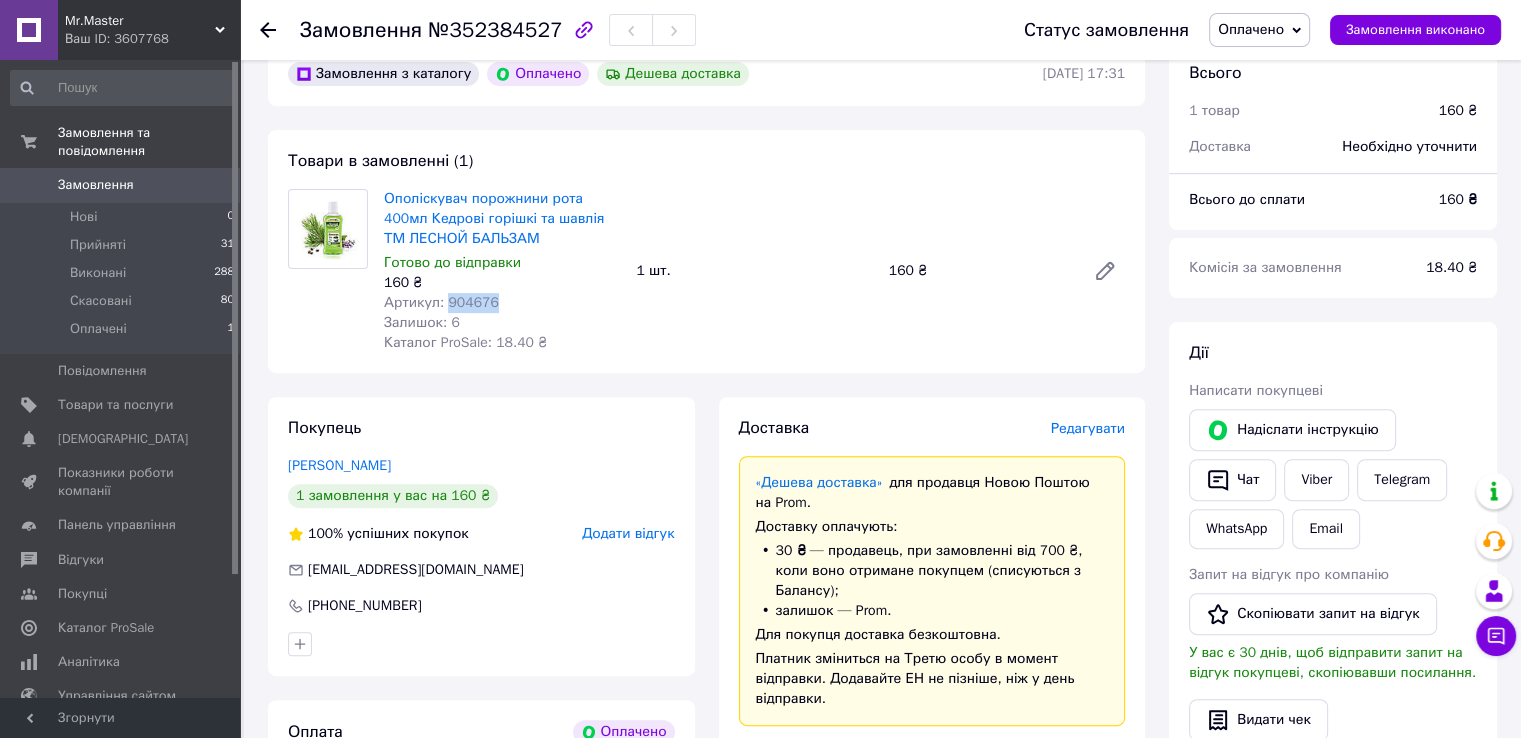 copy on "904676" 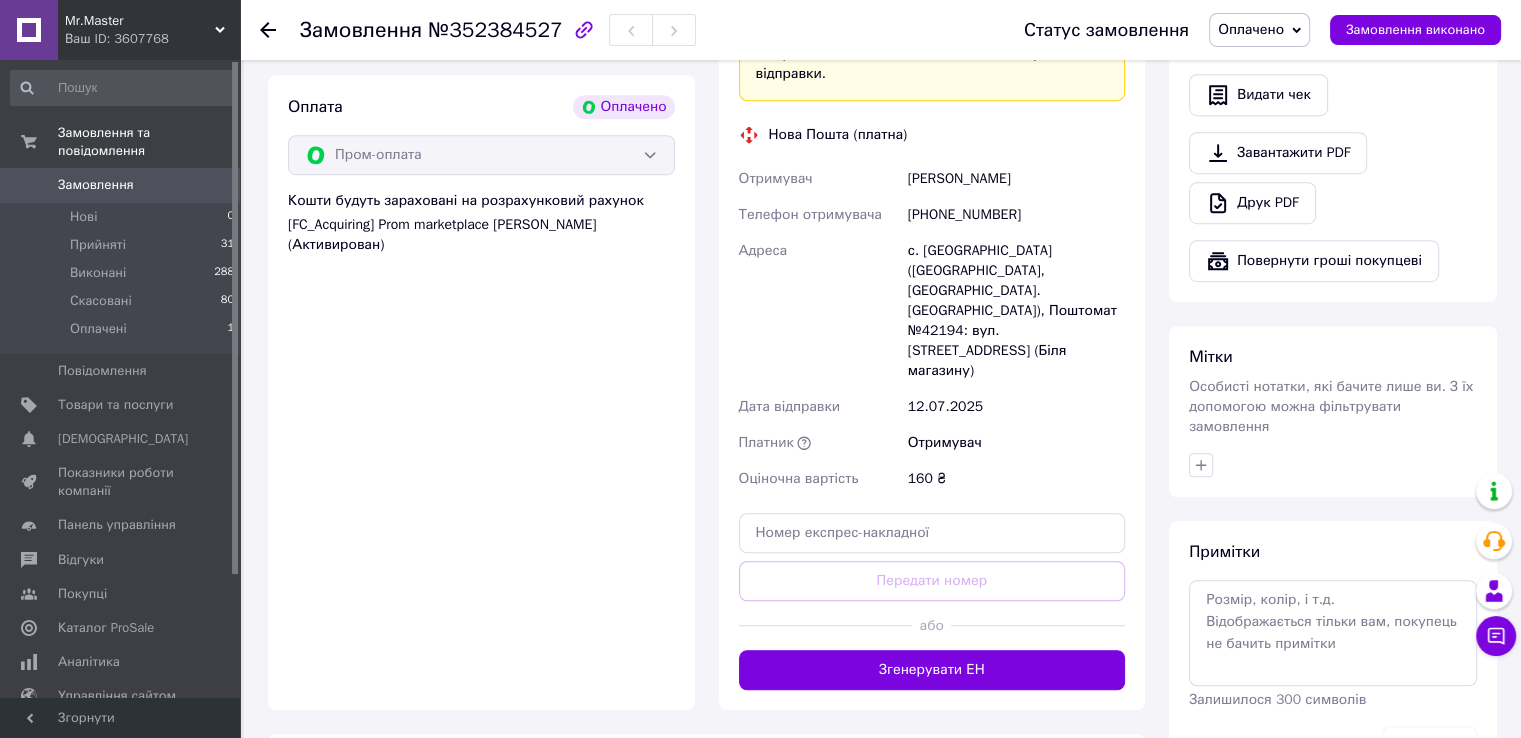 scroll, scrollTop: 1254, scrollLeft: 0, axis: vertical 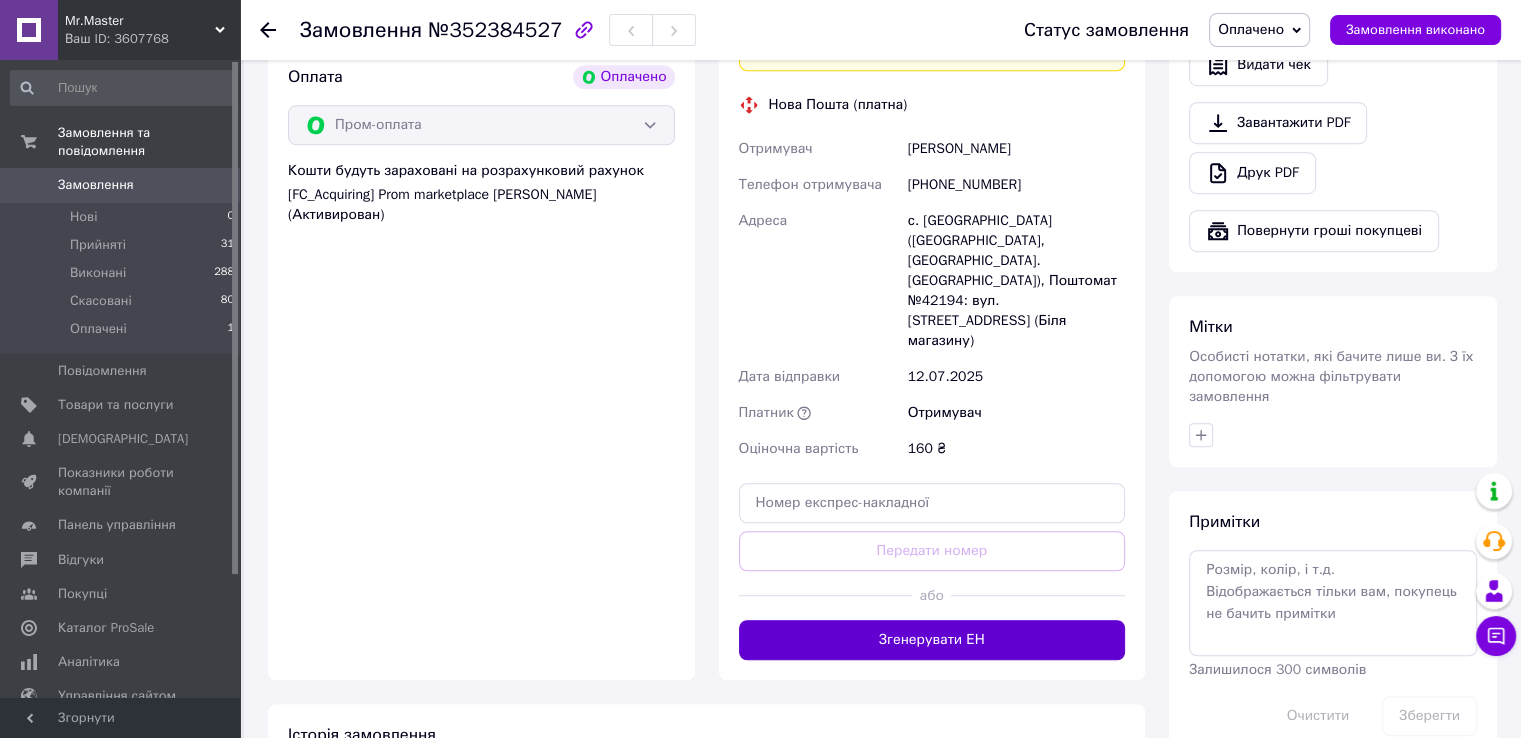 click on "Згенерувати ЕН" at bounding box center (932, 640) 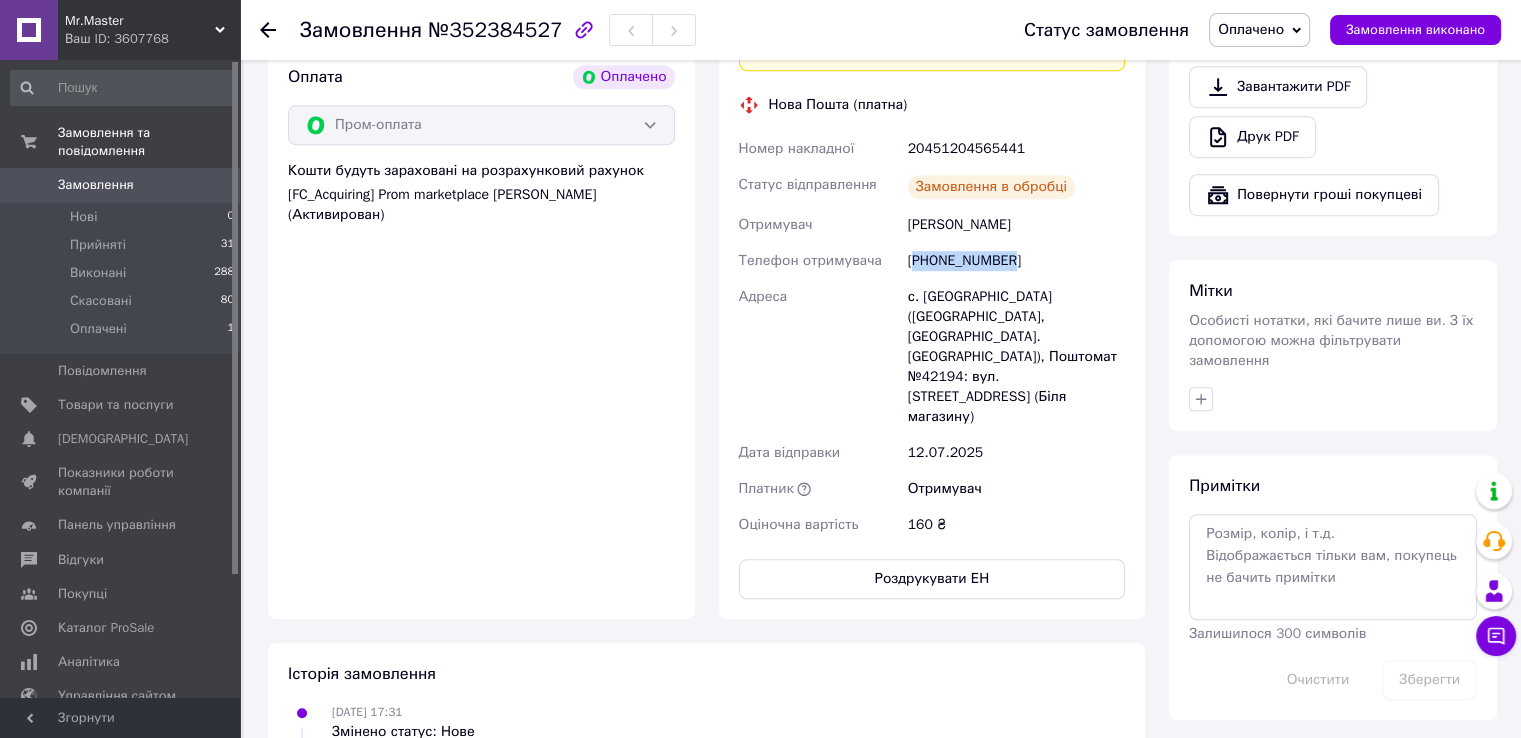 click on "Адреса" at bounding box center [819, 357] 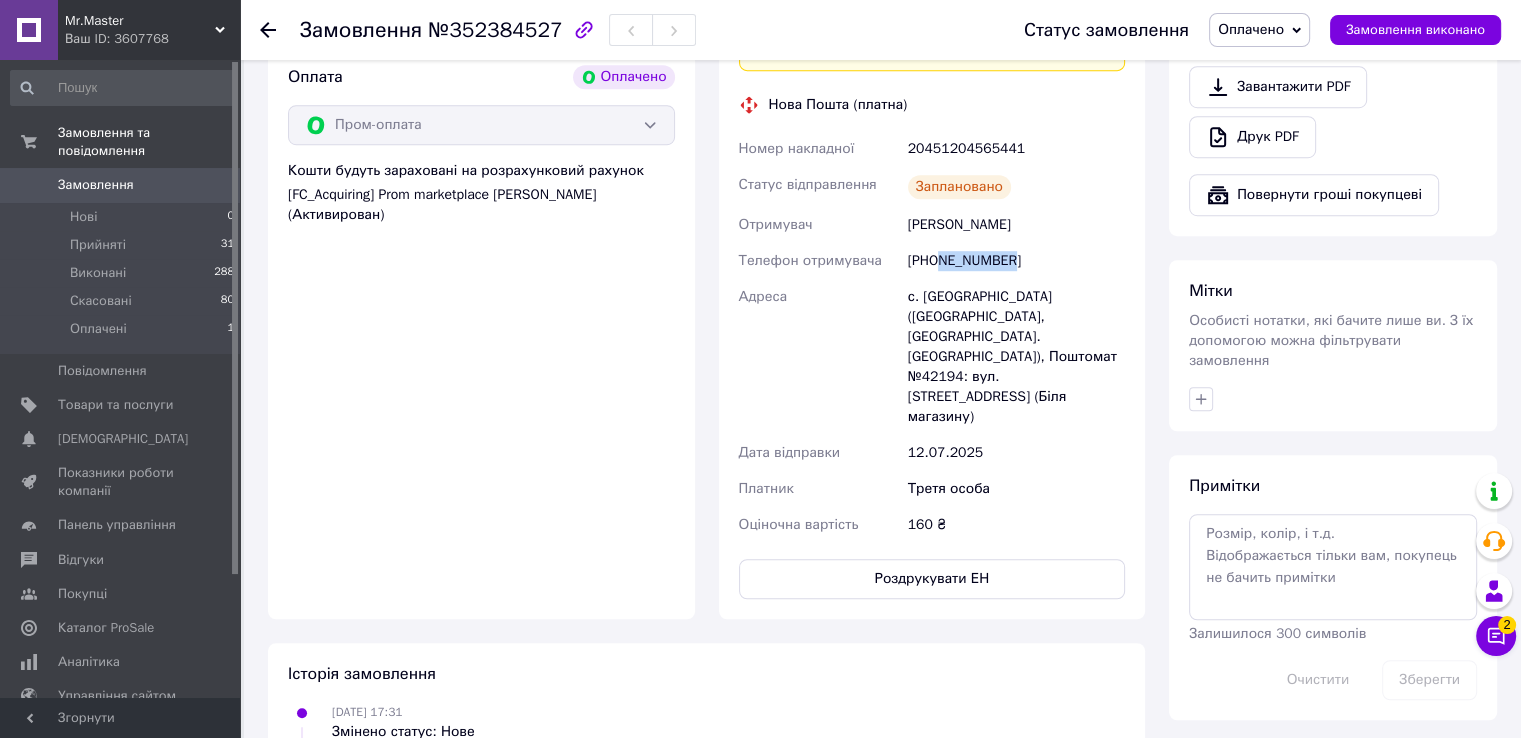copy on "993859737" 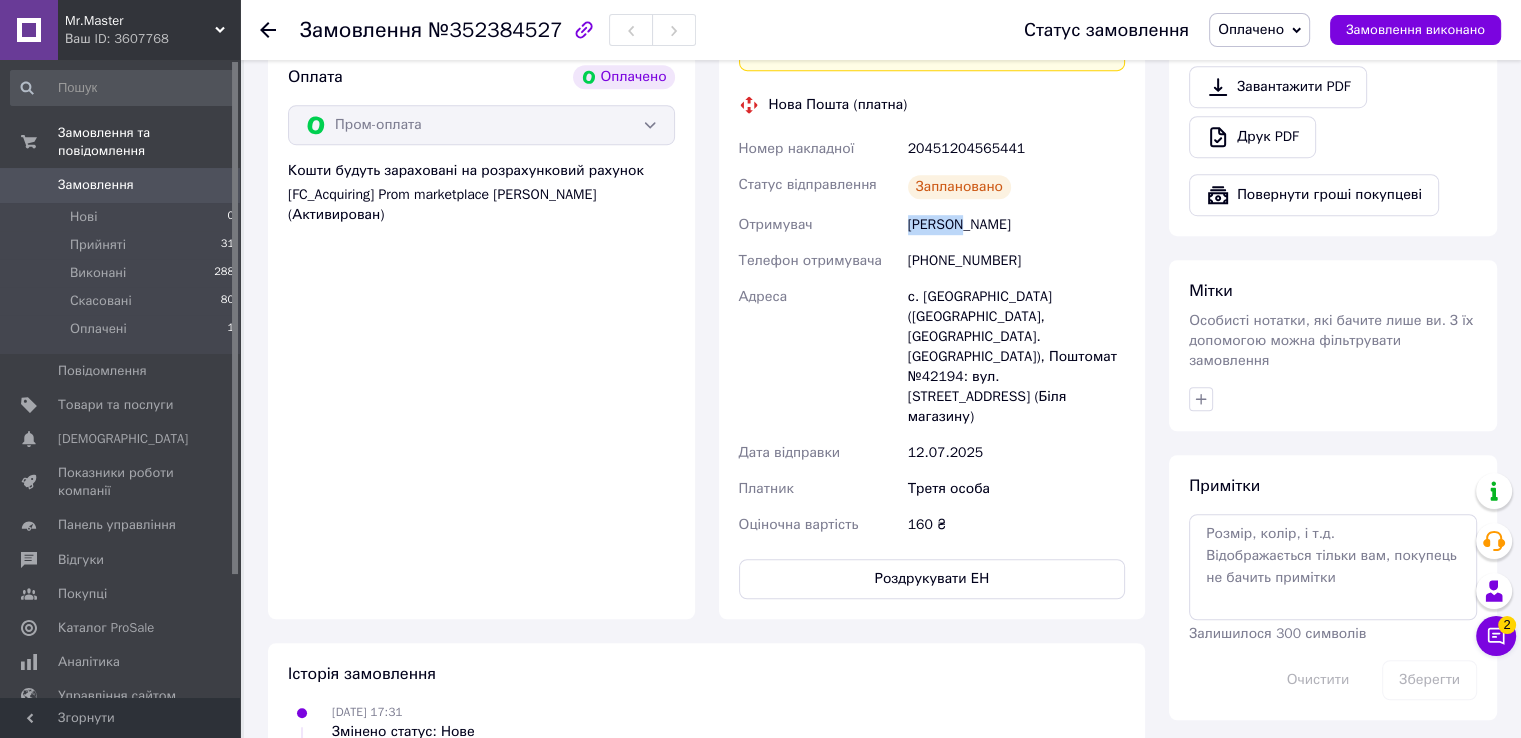 copy on "[PERSON_NAME]" 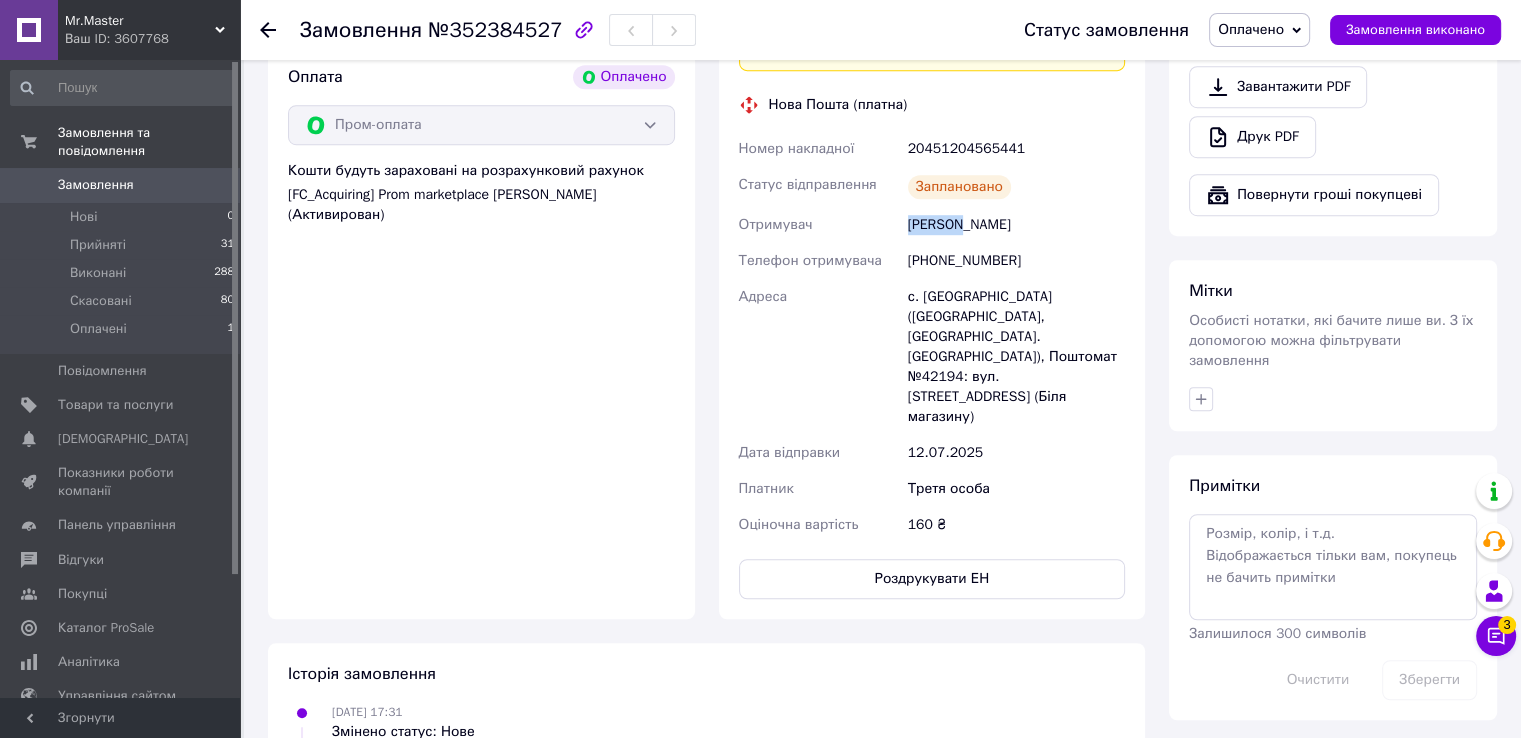 click on "20451204565441" at bounding box center (1016, 149) 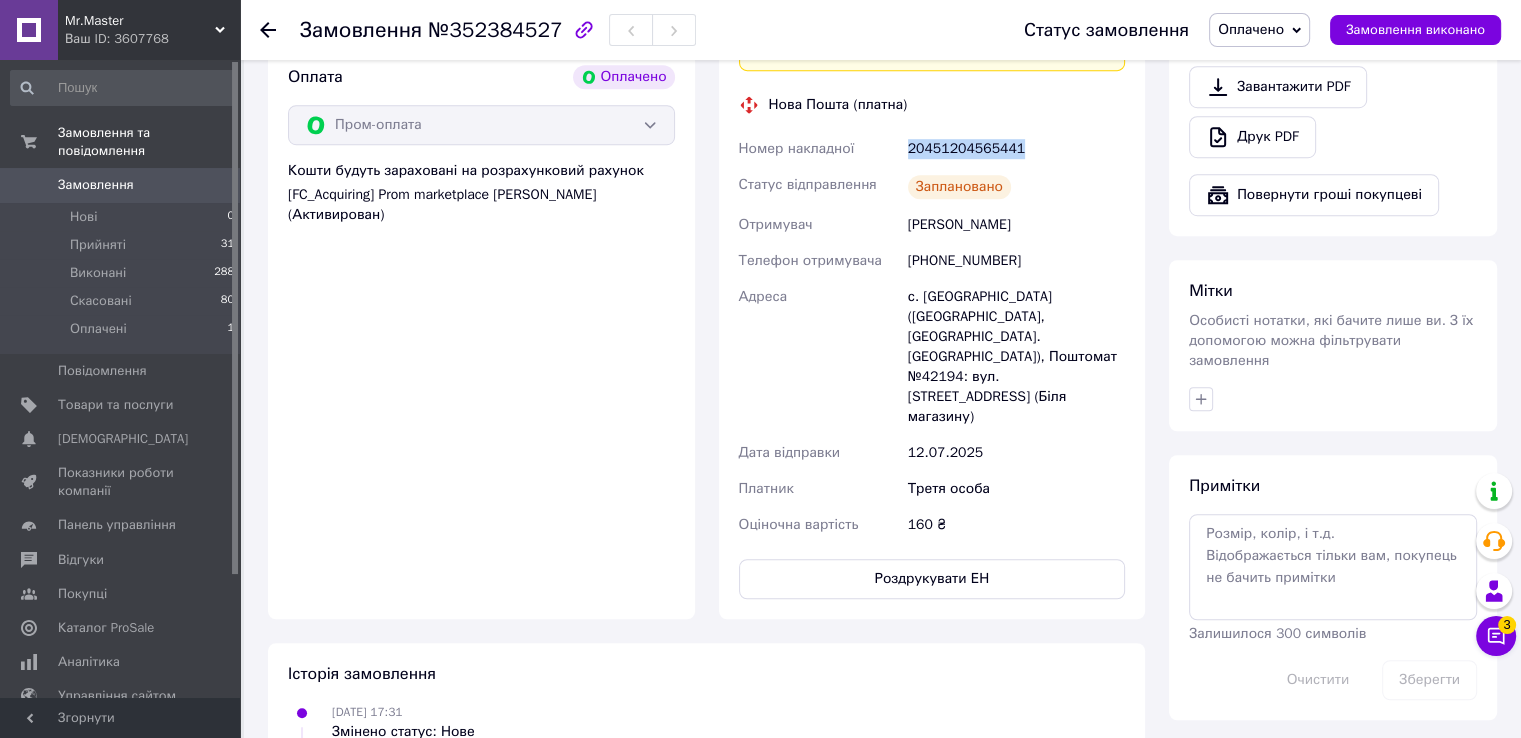 copy on "20451204565441" 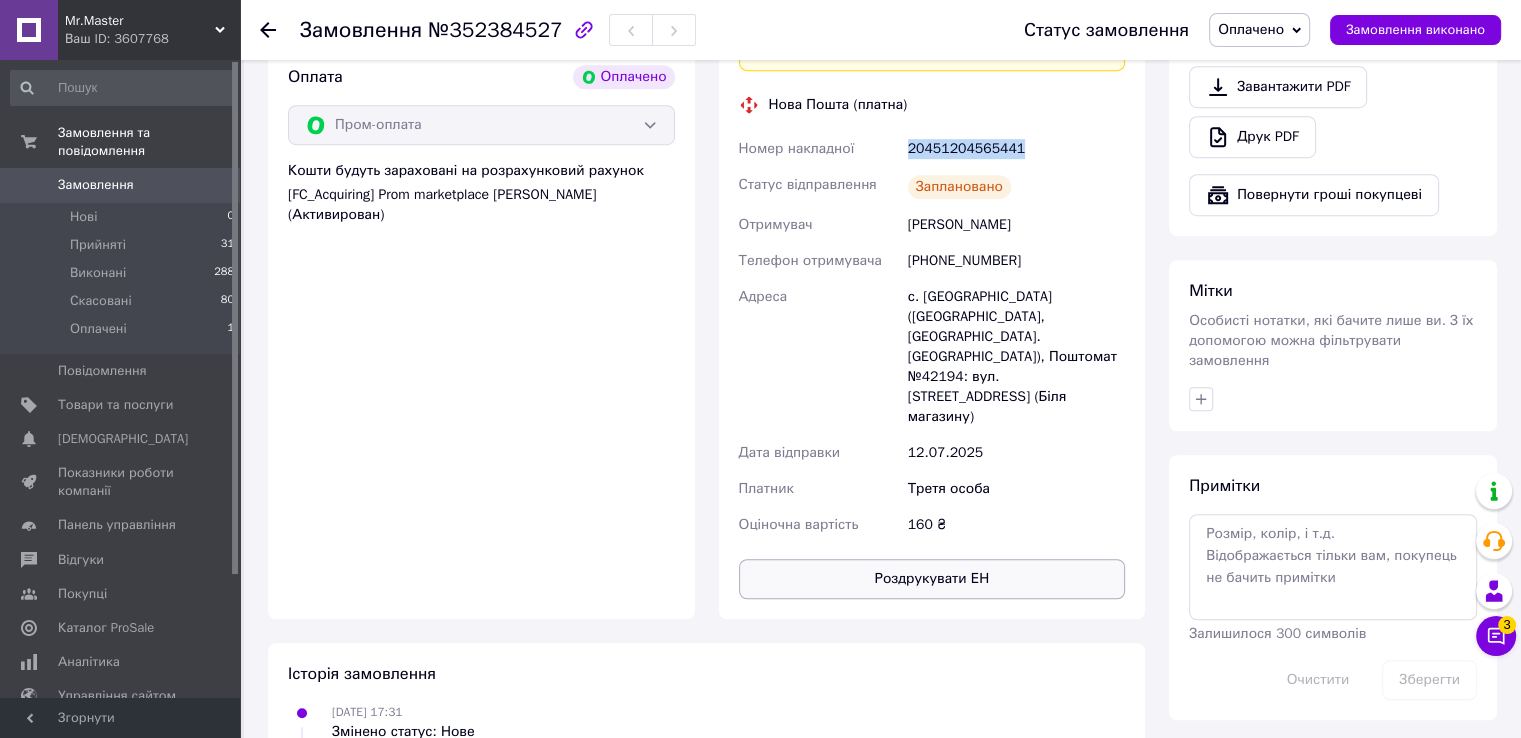 click on "Роздрукувати ЕН" at bounding box center (932, 579) 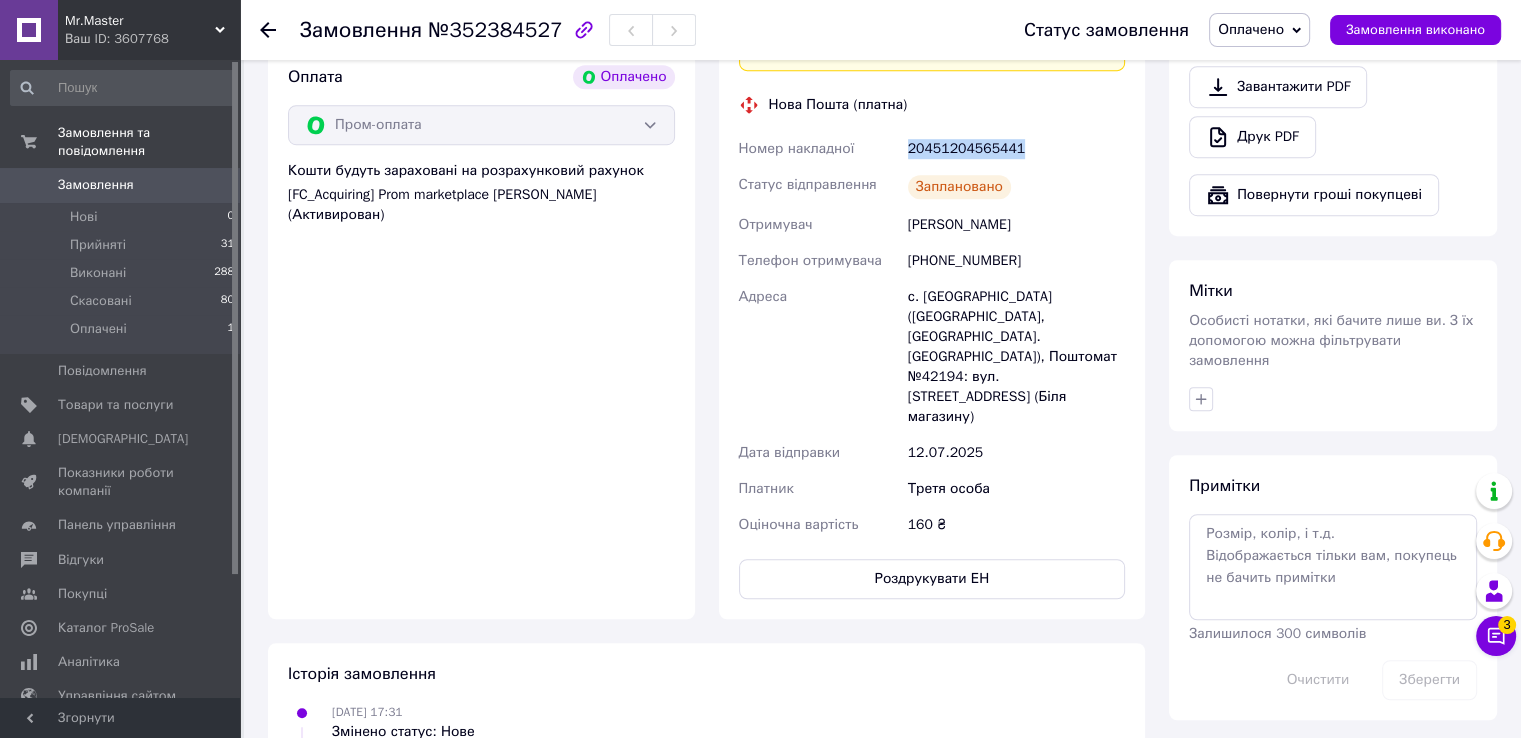 type 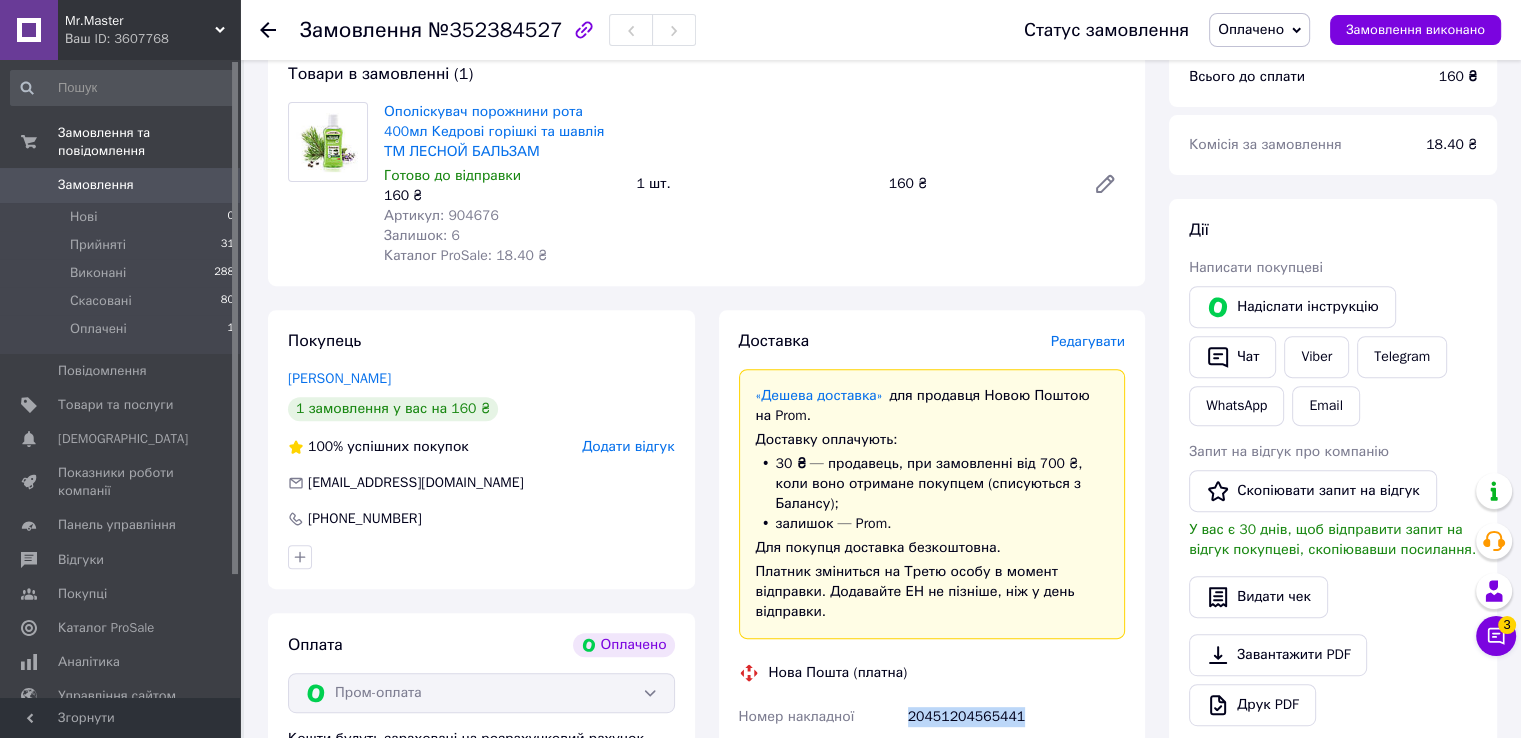 scroll, scrollTop: 675, scrollLeft: 0, axis: vertical 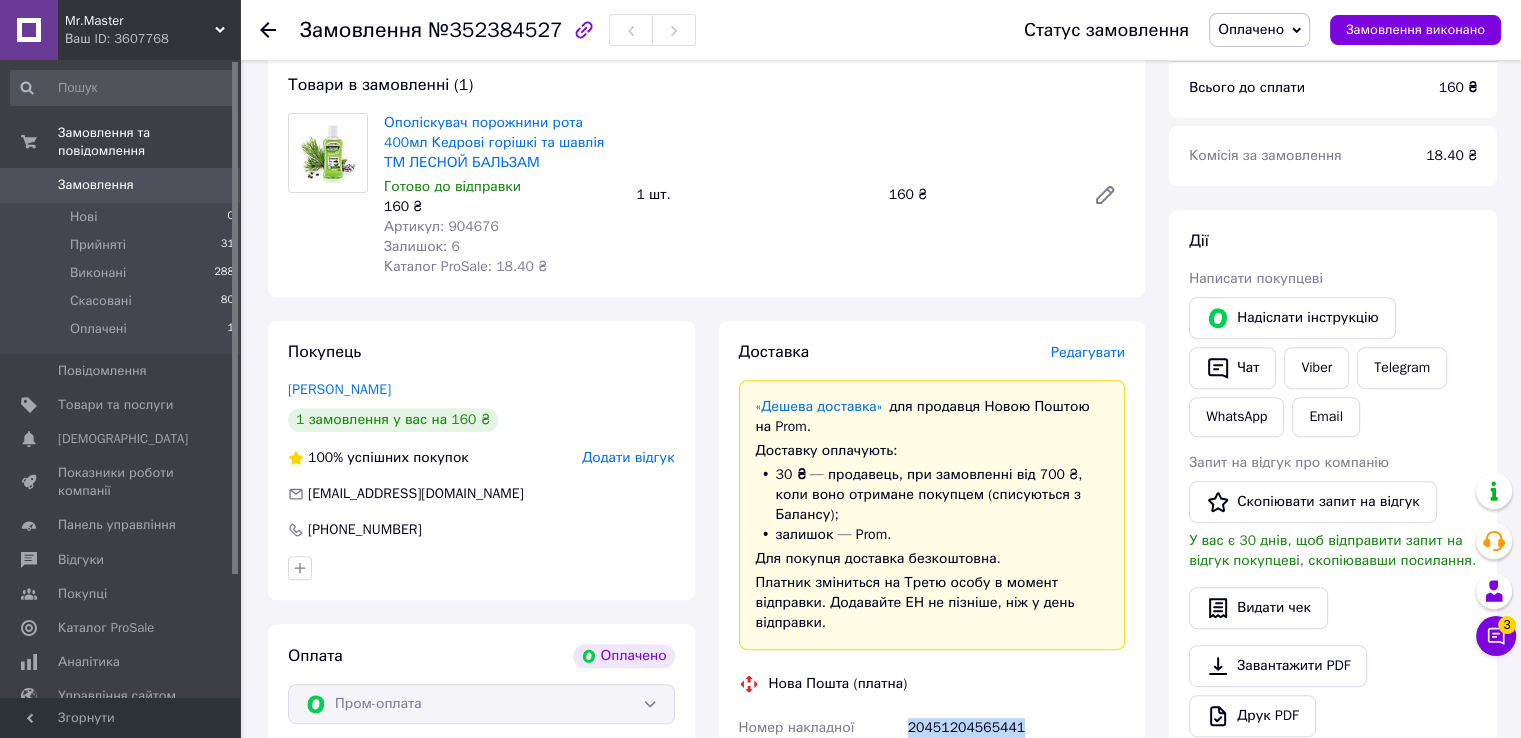 click 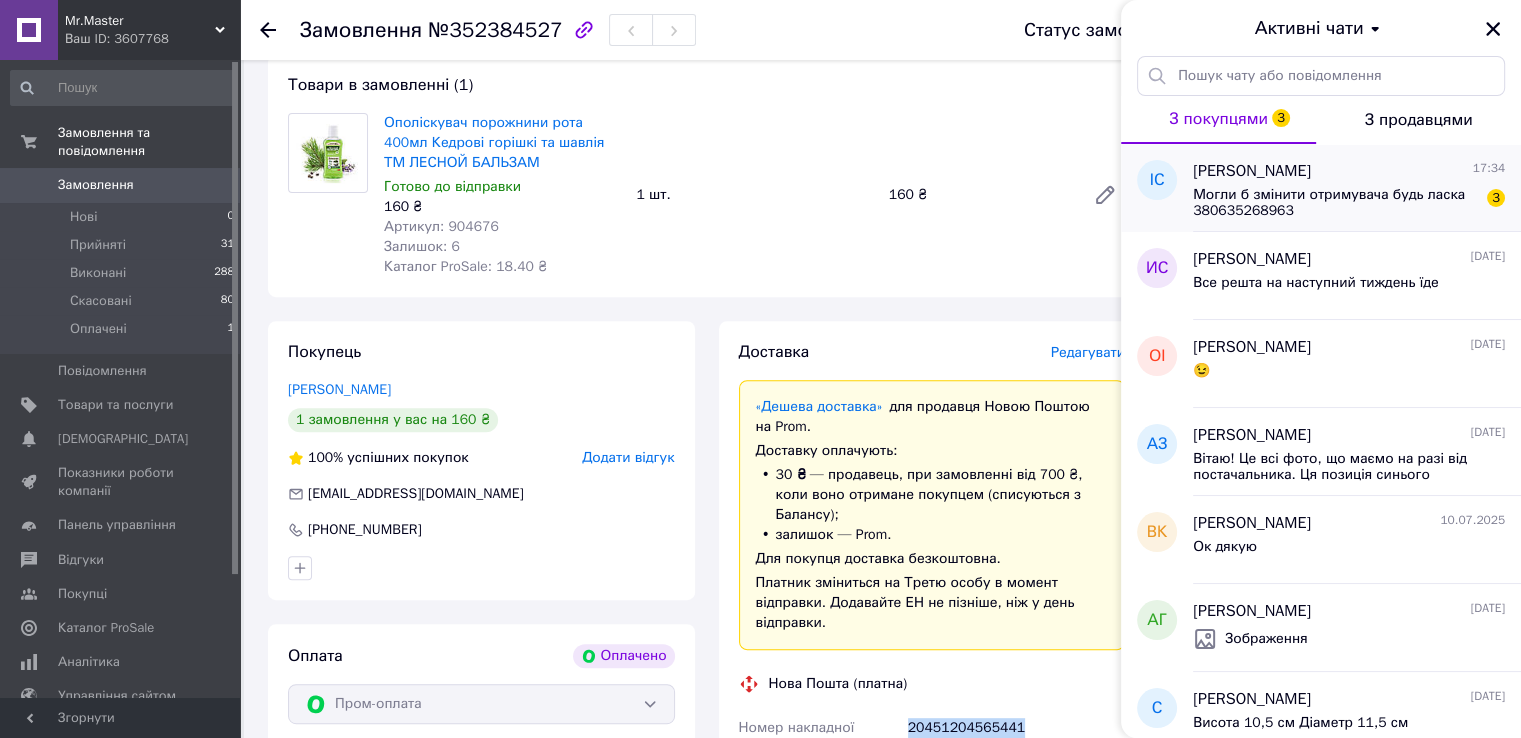 click on "Могли б змінити отримувача будь ласка
380635268963" at bounding box center (1335, 203) 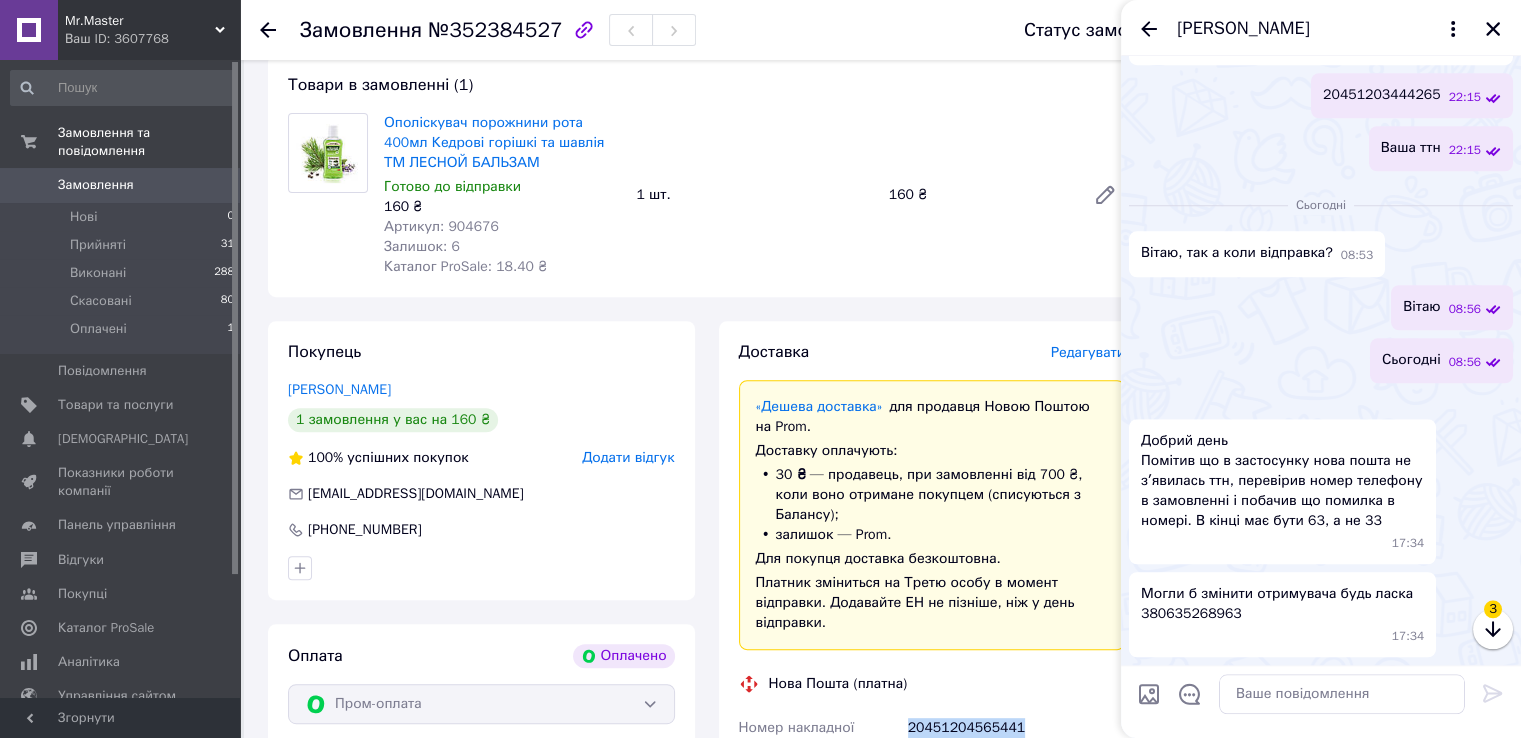 scroll, scrollTop: 2185, scrollLeft: 0, axis: vertical 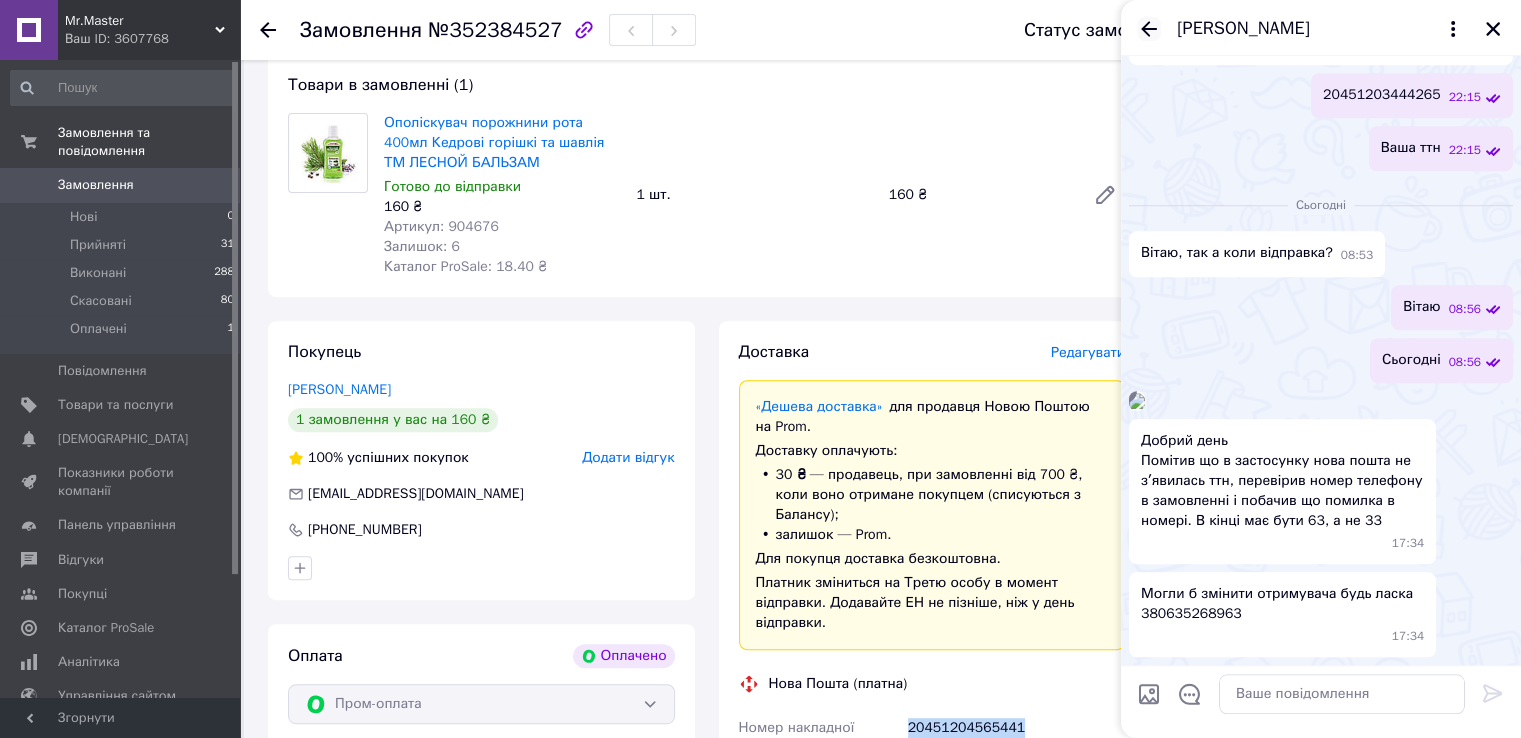 click 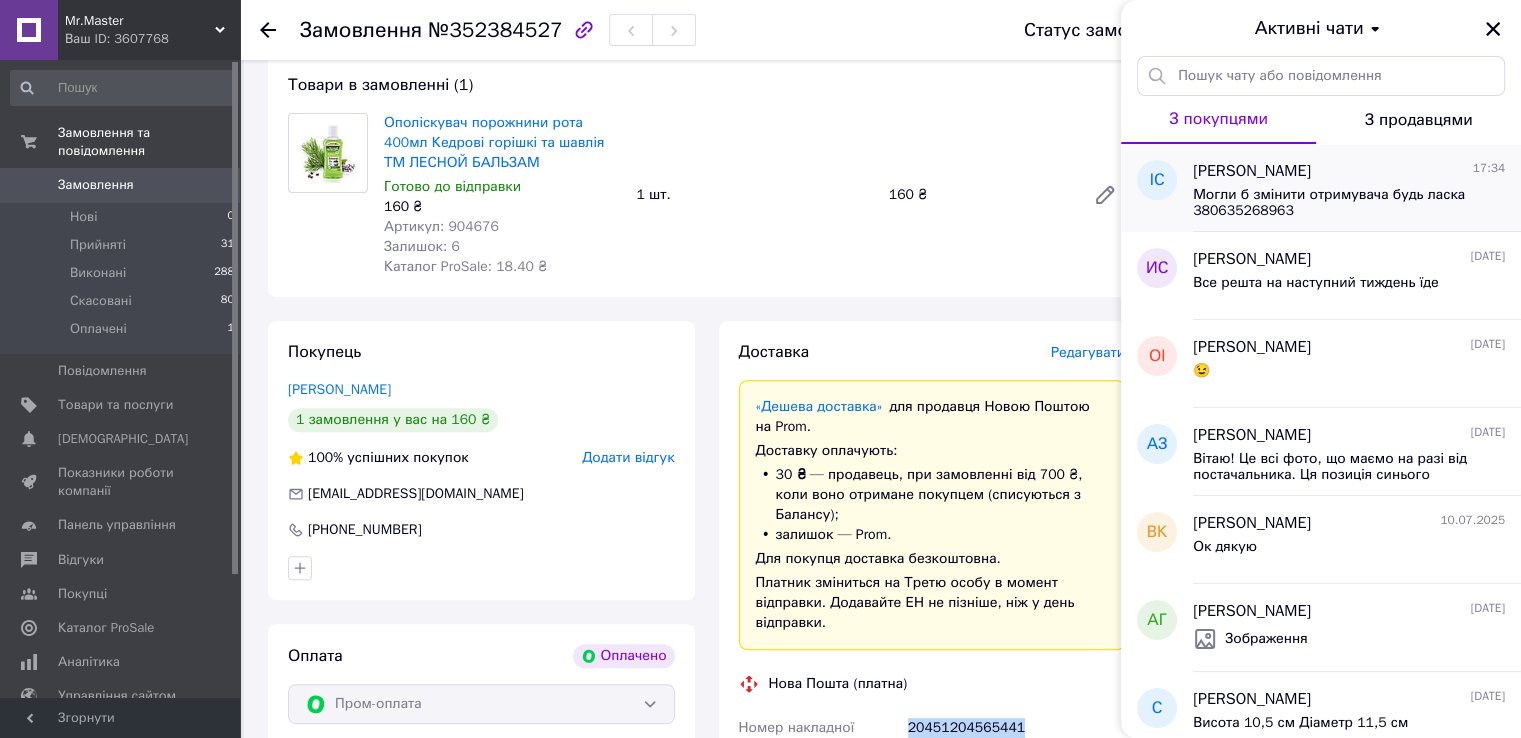 click on "Могли б змінити отримувача будь ласка
380635268963" at bounding box center (1335, 203) 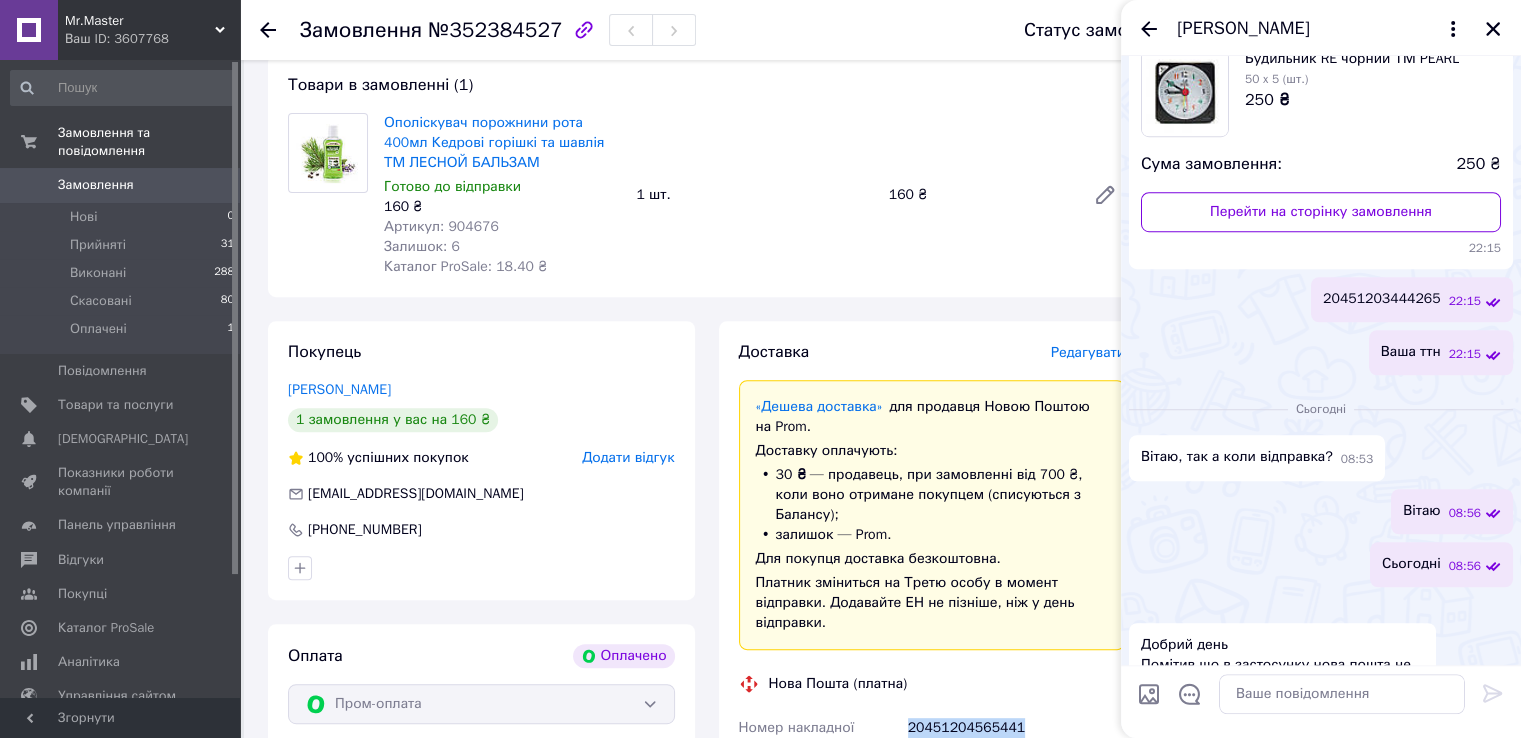 scroll, scrollTop: 1404, scrollLeft: 0, axis: vertical 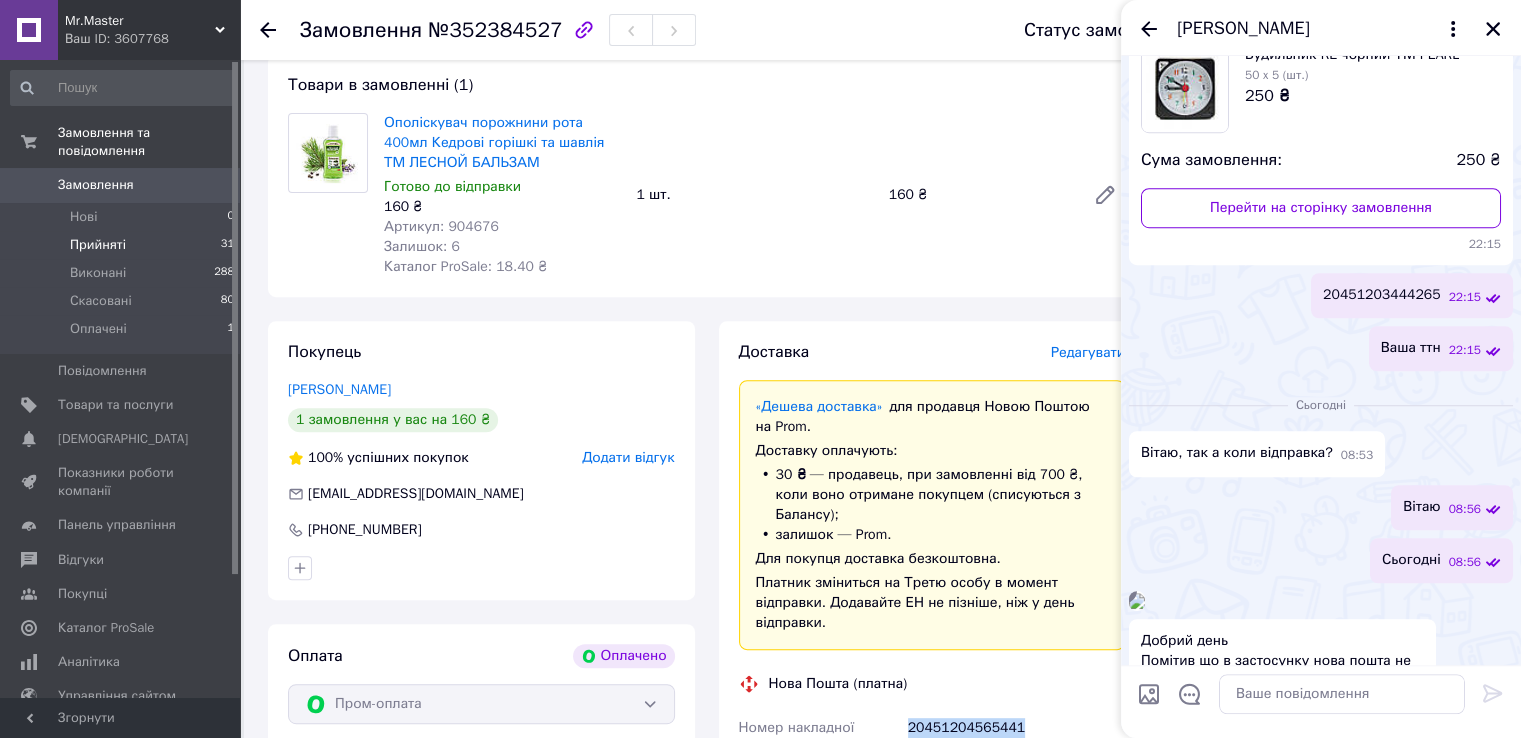 click on "Прийняті 31" at bounding box center [123, 245] 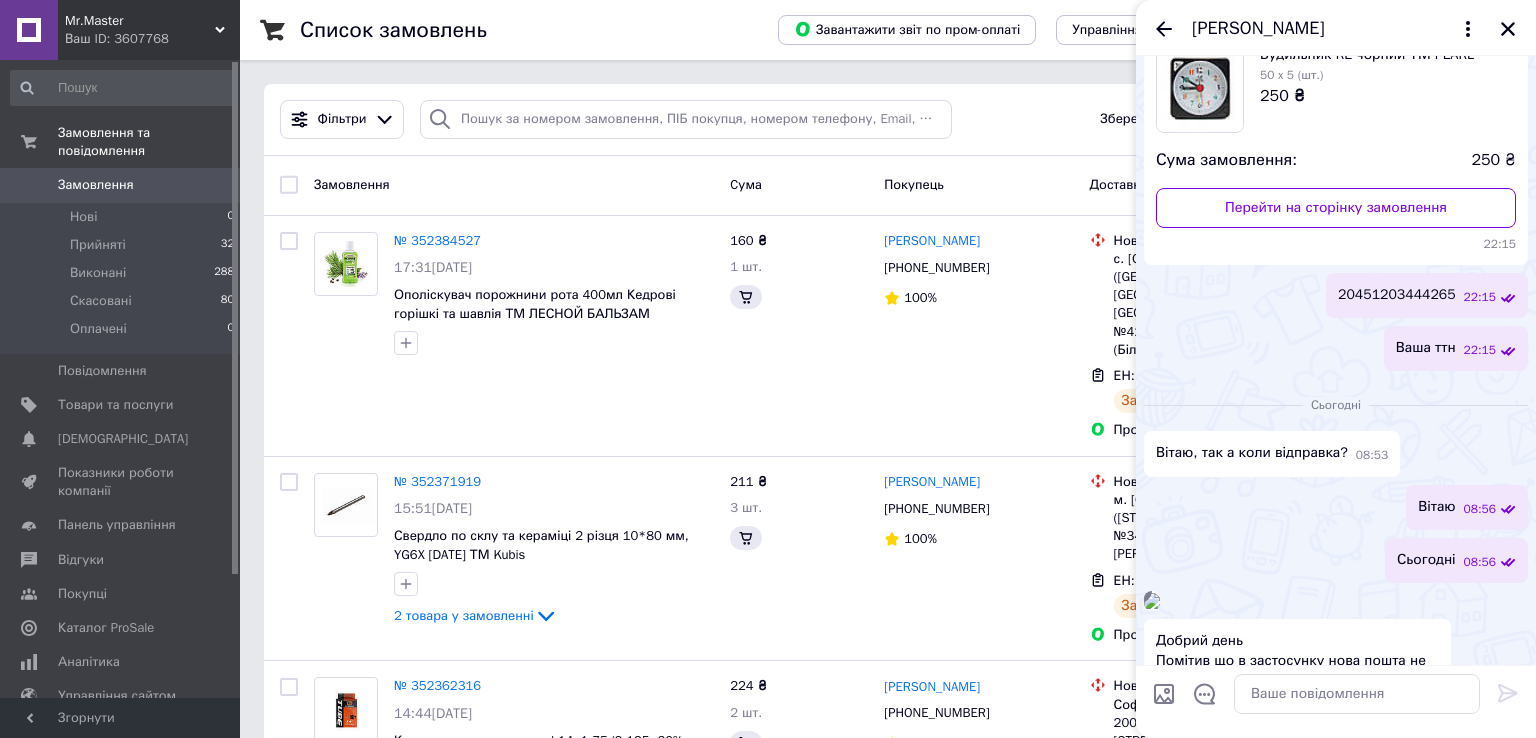 click on "[PERSON_NAME]" at bounding box center [1336, 28] 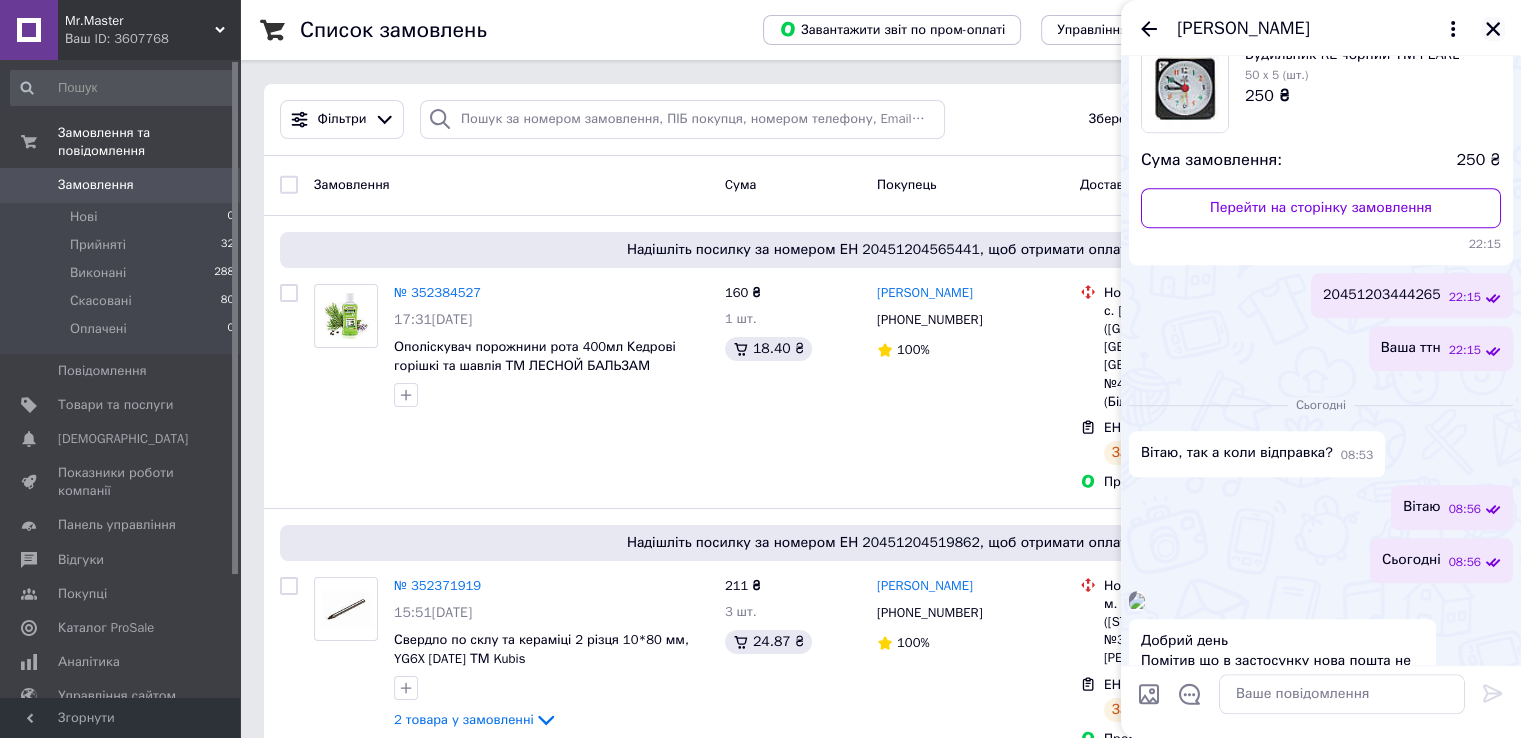 click 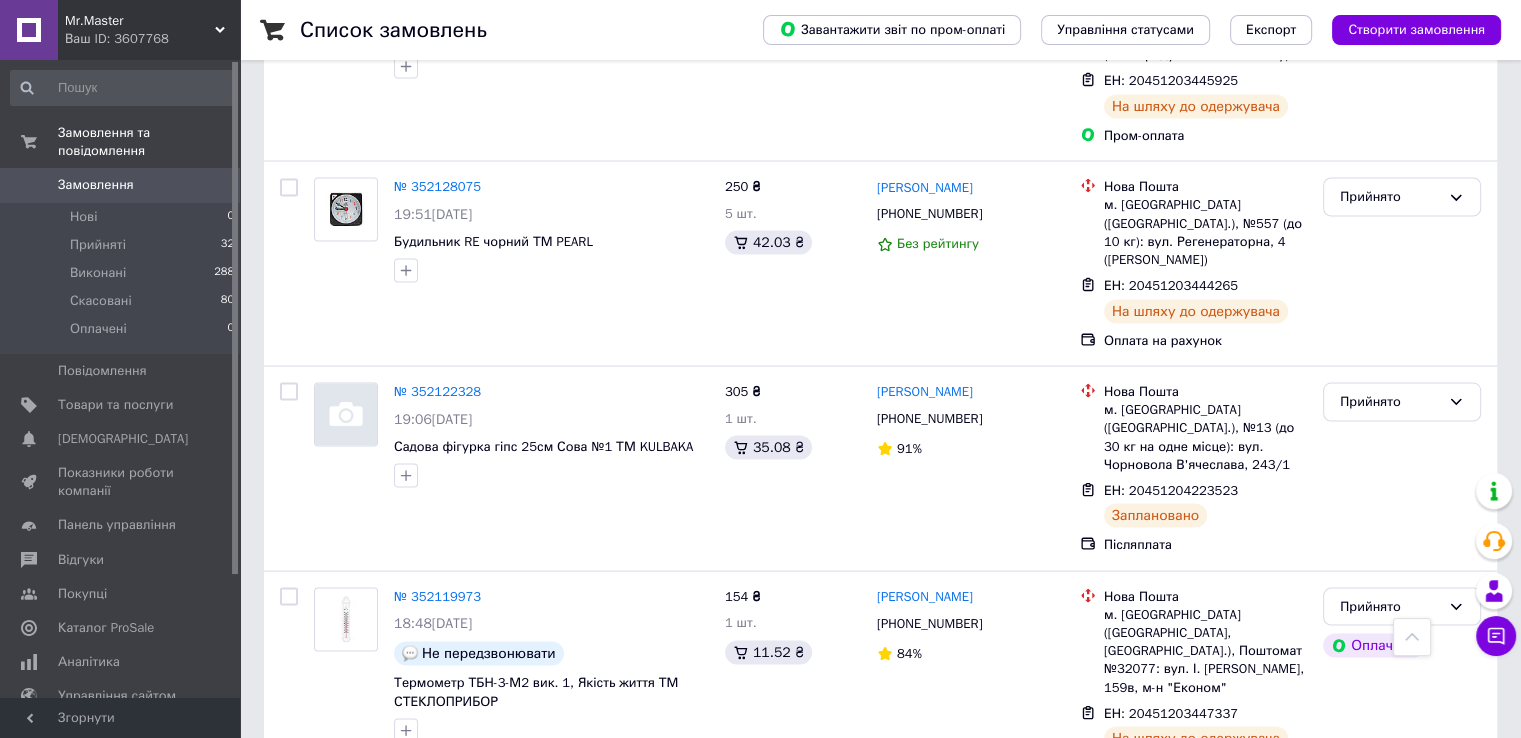 scroll, scrollTop: 3849, scrollLeft: 0, axis: vertical 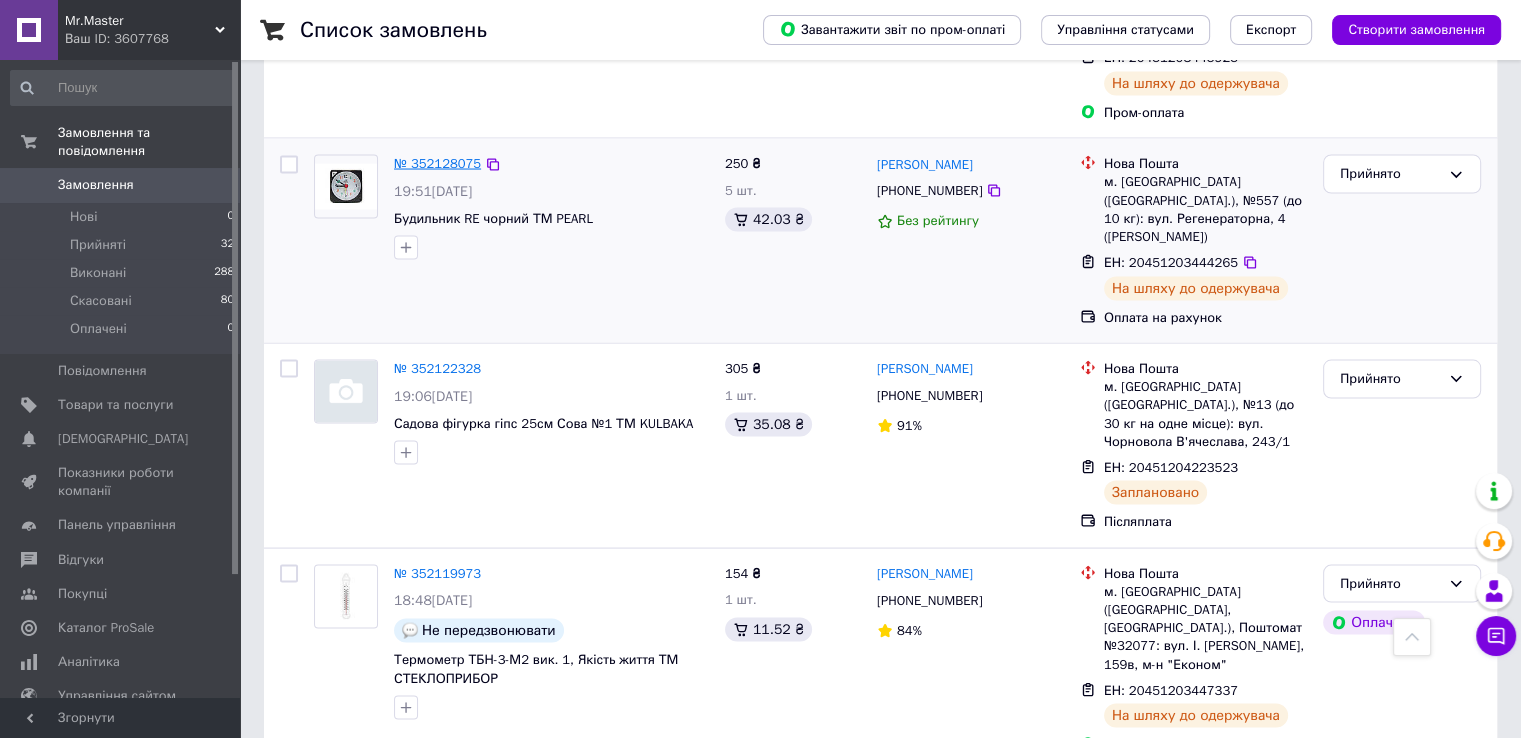 click on "№ 352128075" at bounding box center [437, 163] 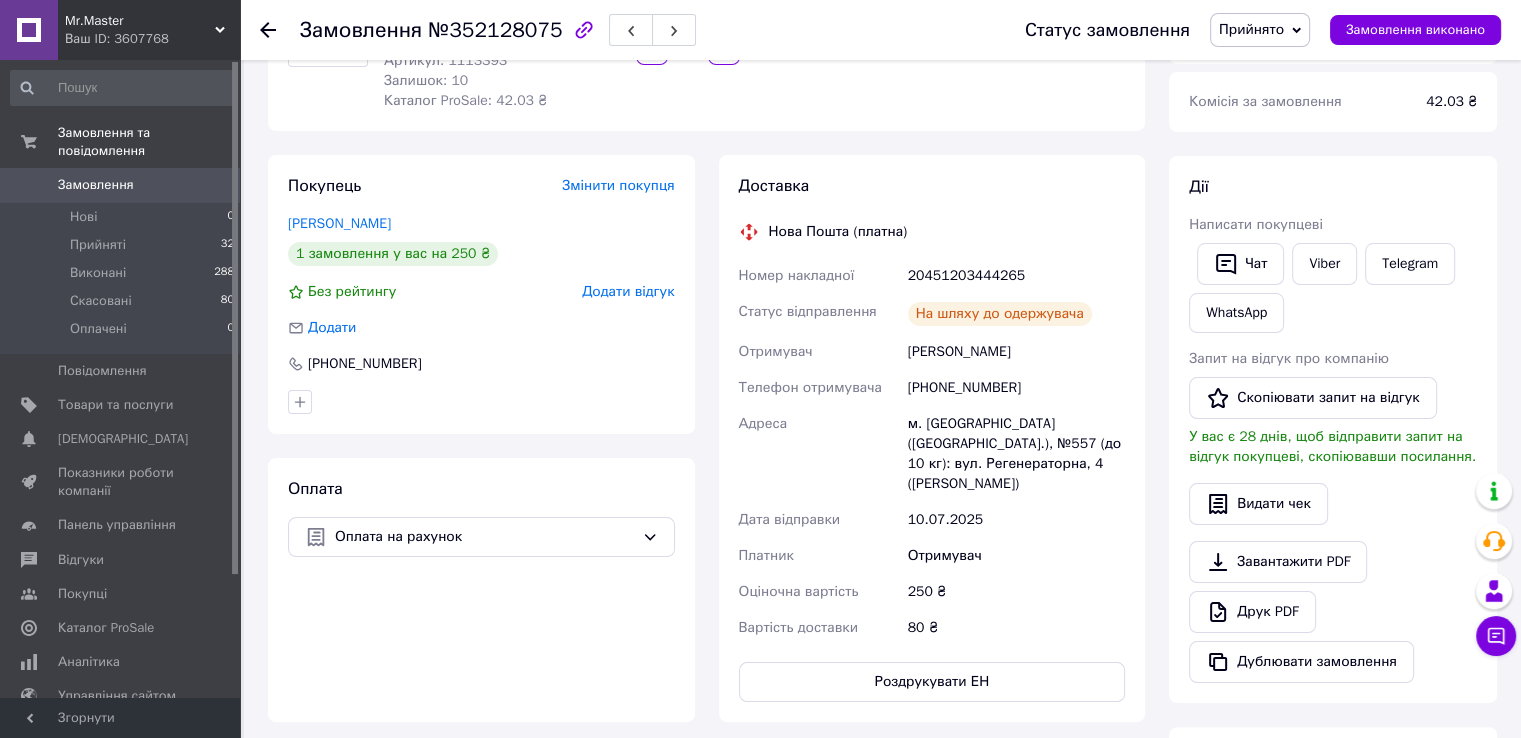 scroll, scrollTop: 242, scrollLeft: 0, axis: vertical 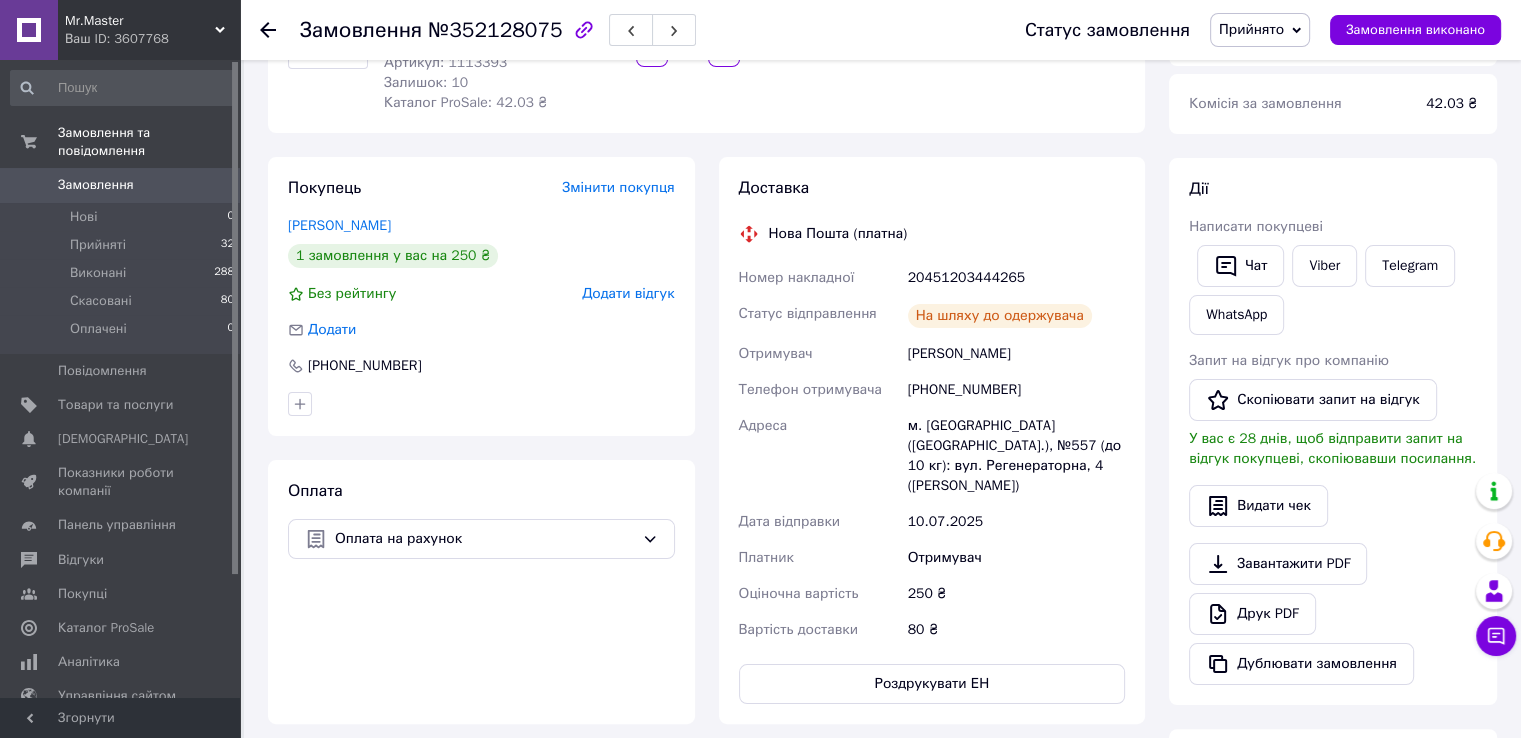click 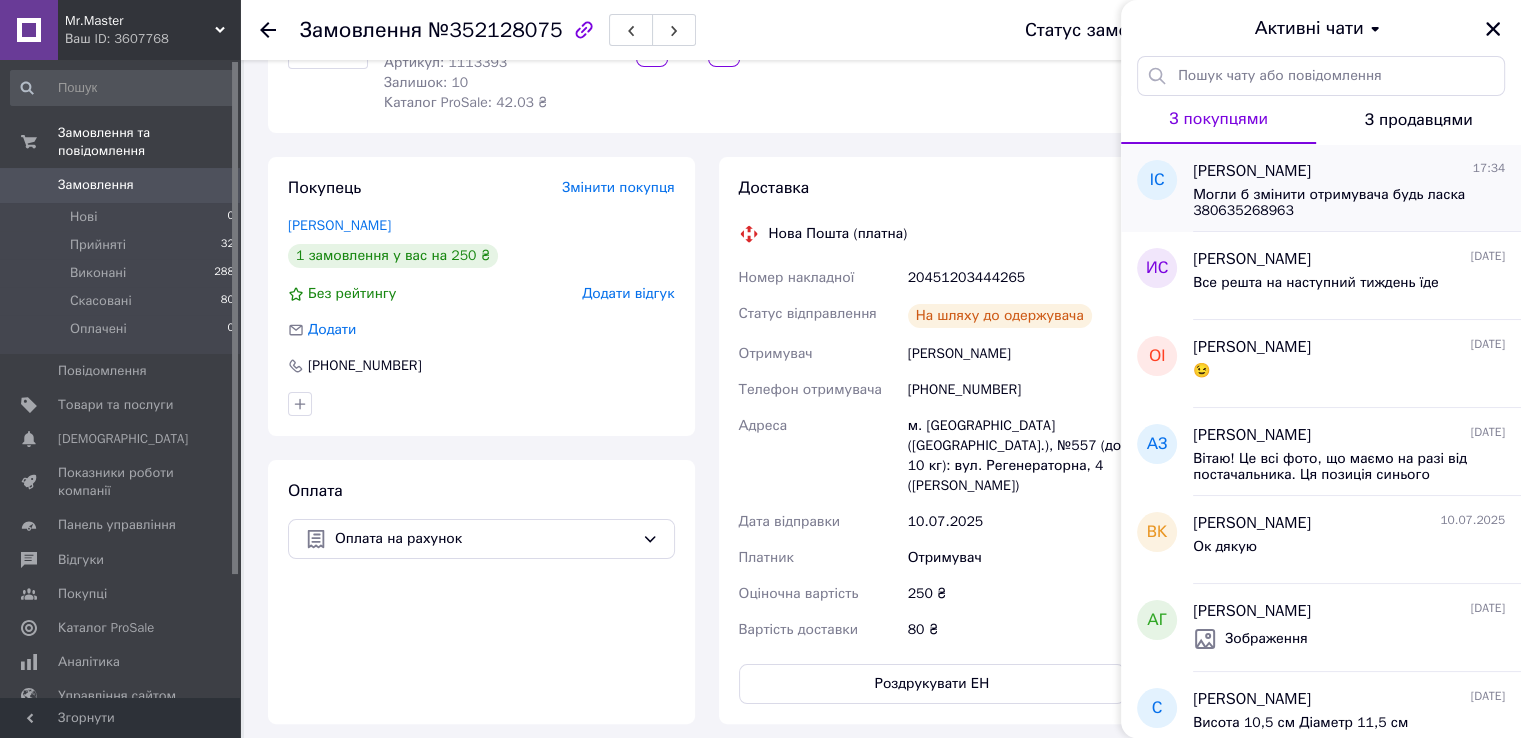 click on "Могли б змінити отримувача будь ласка
380635268963" at bounding box center (1335, 203) 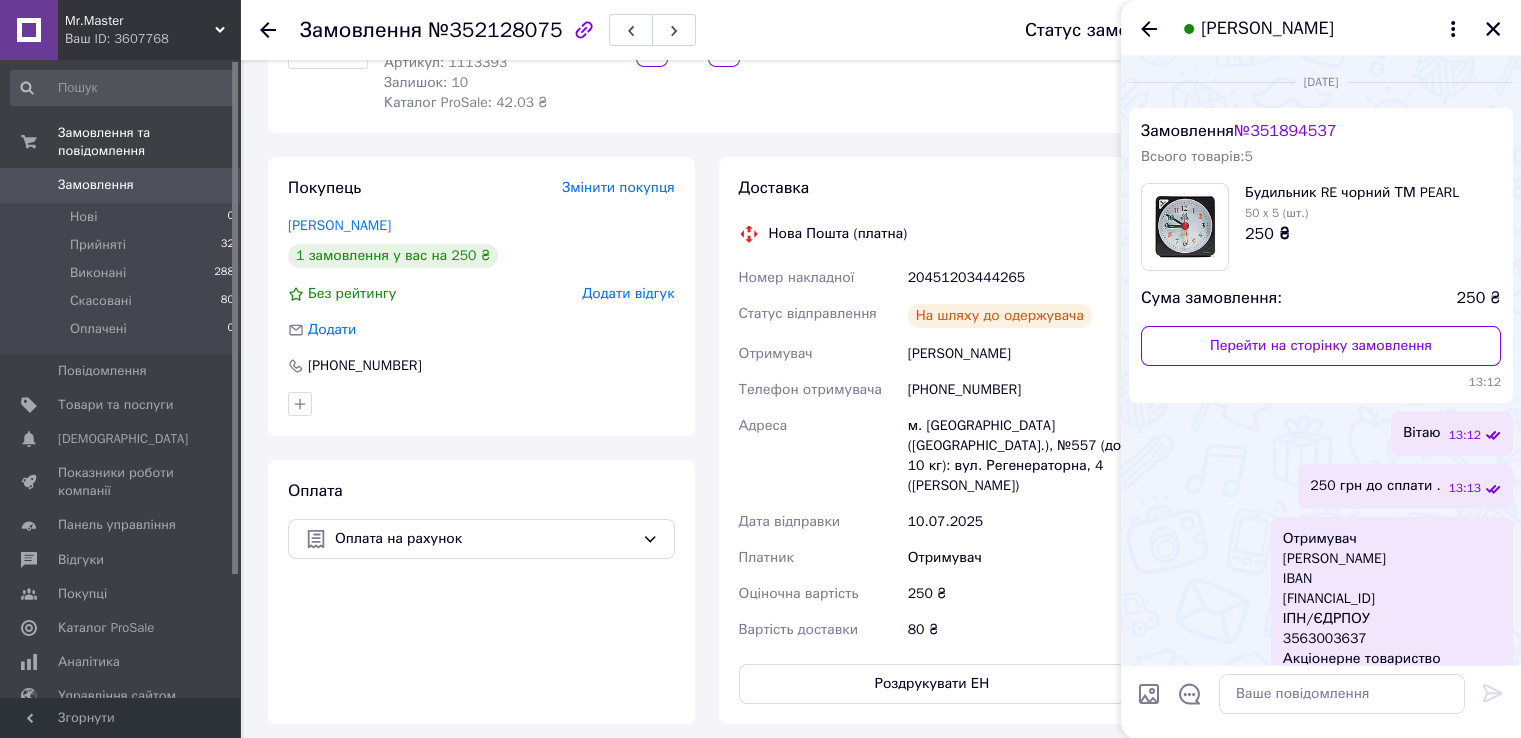 scroll, scrollTop: 2061, scrollLeft: 0, axis: vertical 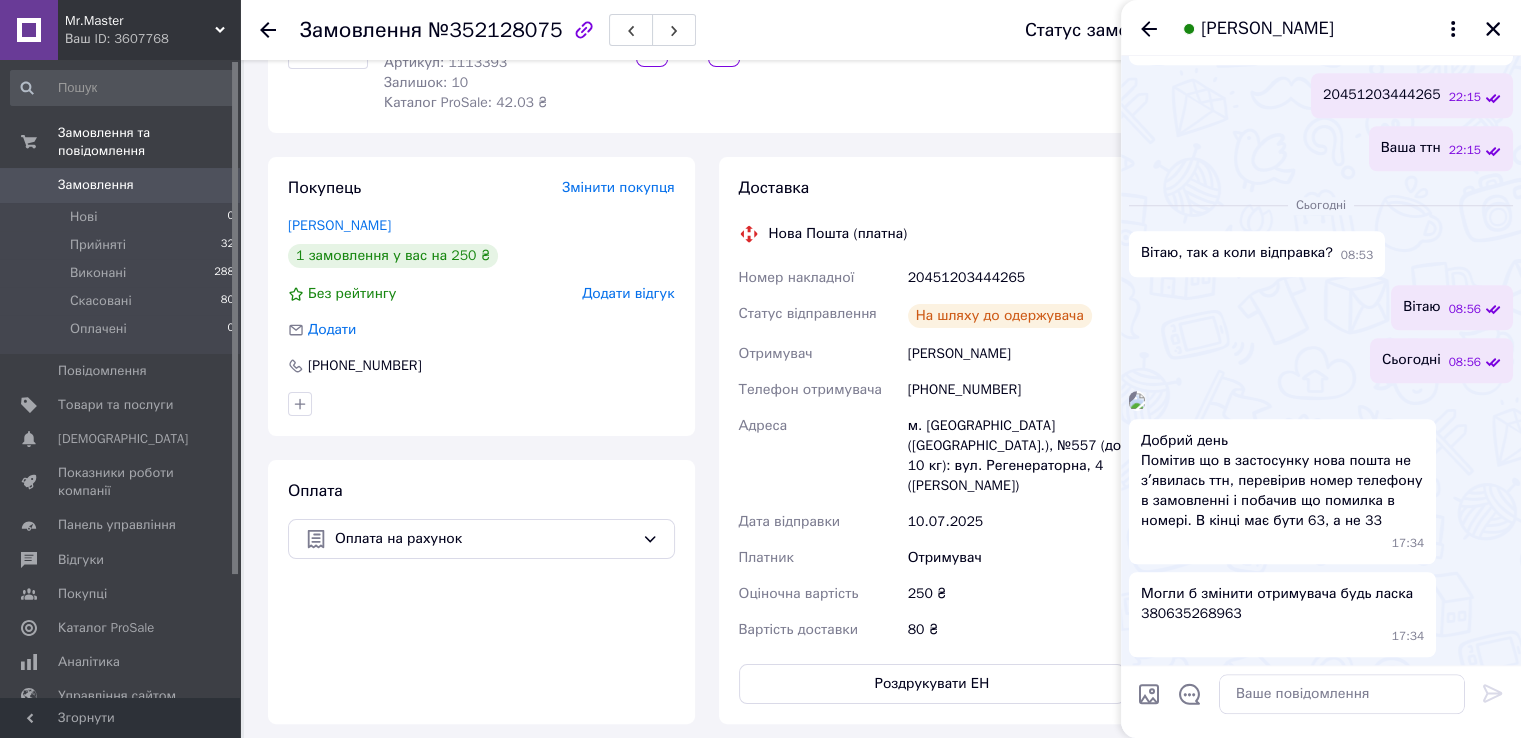 click at bounding box center (1137, 401) 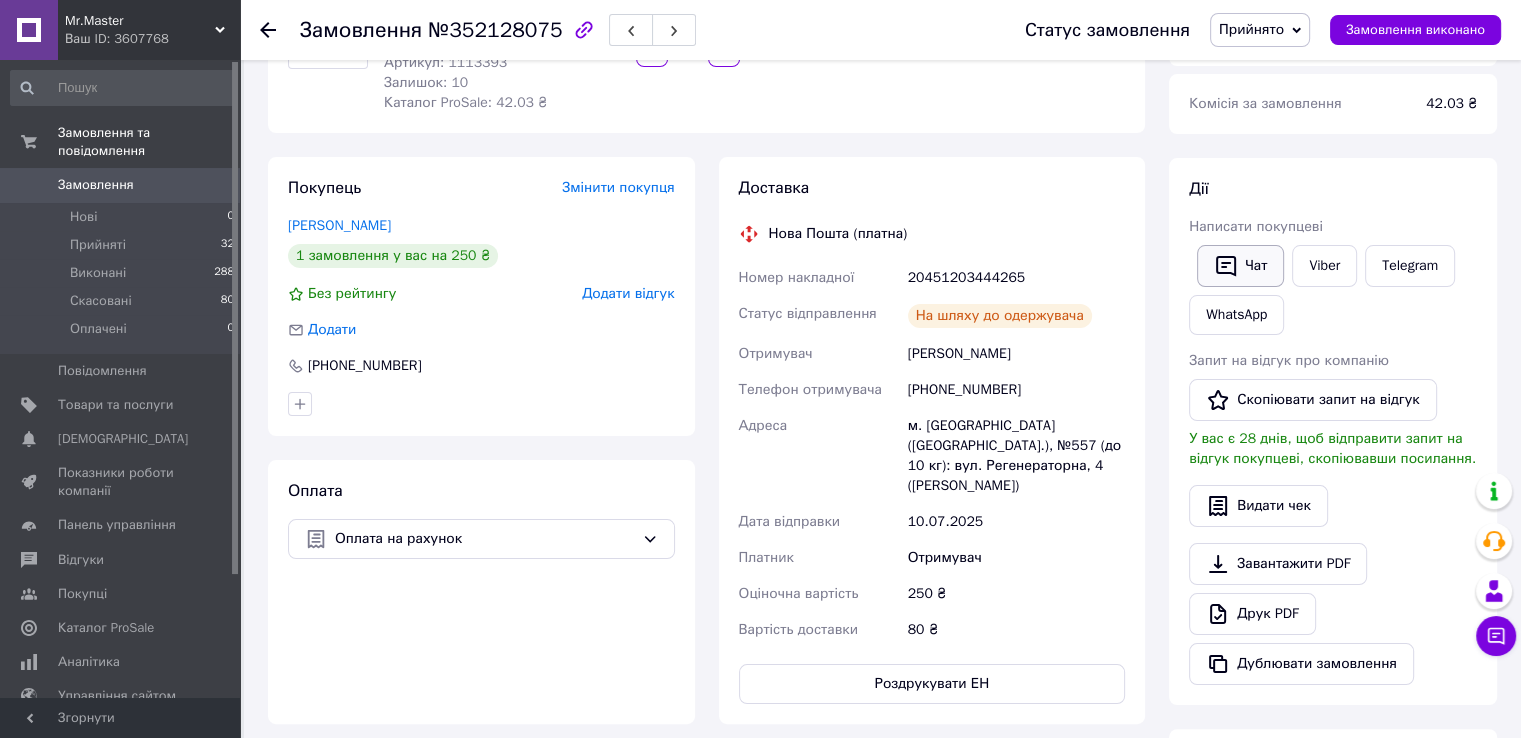 click 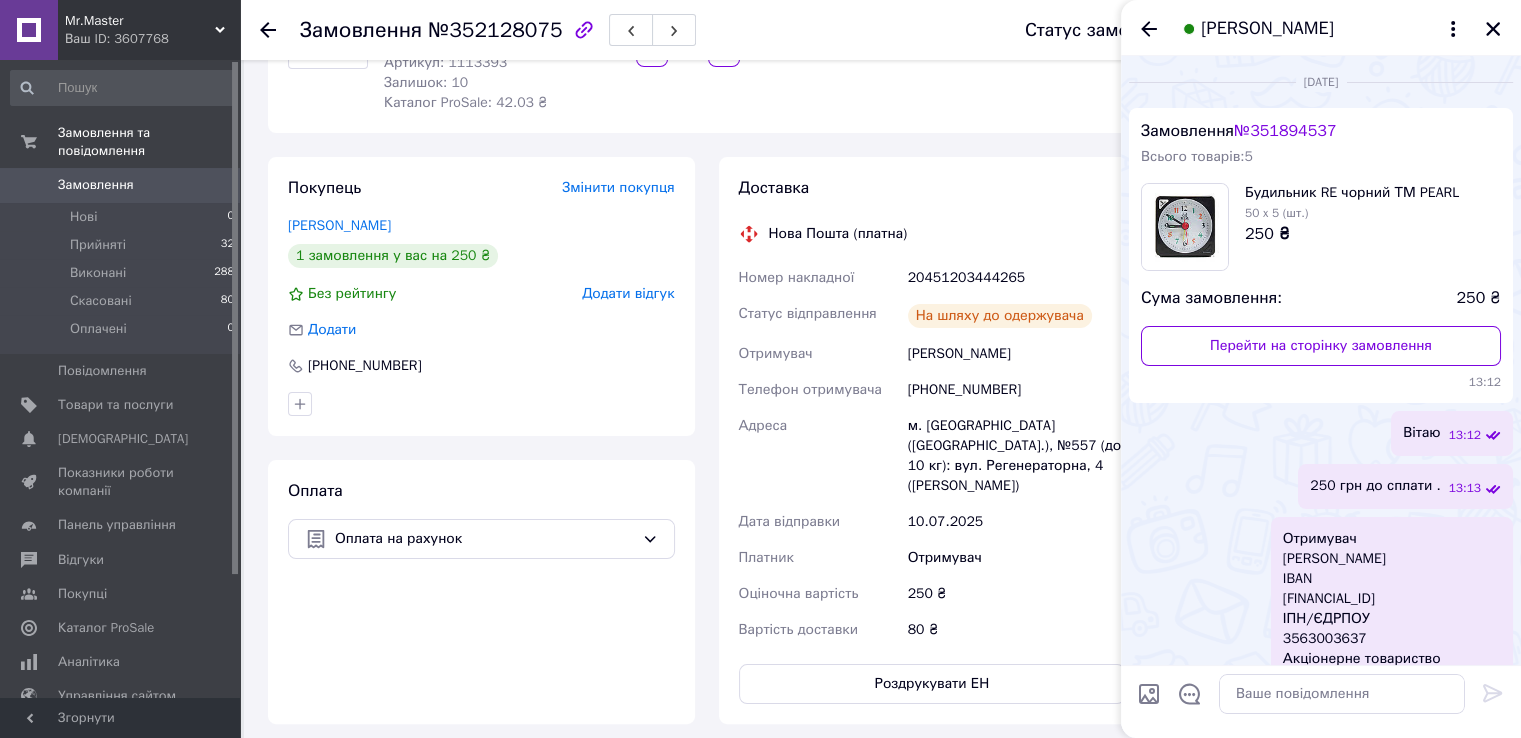 scroll, scrollTop: 2061, scrollLeft: 0, axis: vertical 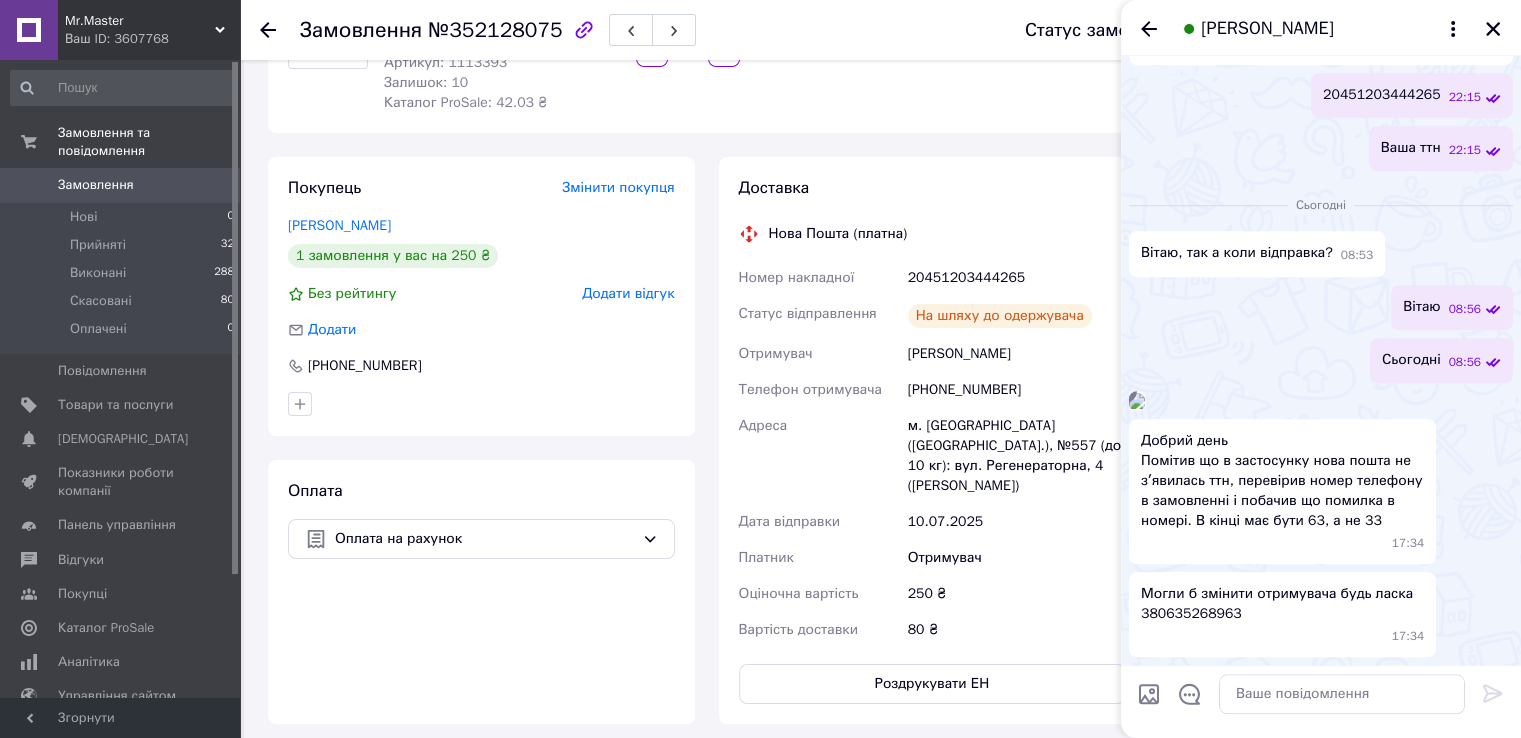 click at bounding box center [1149, 694] 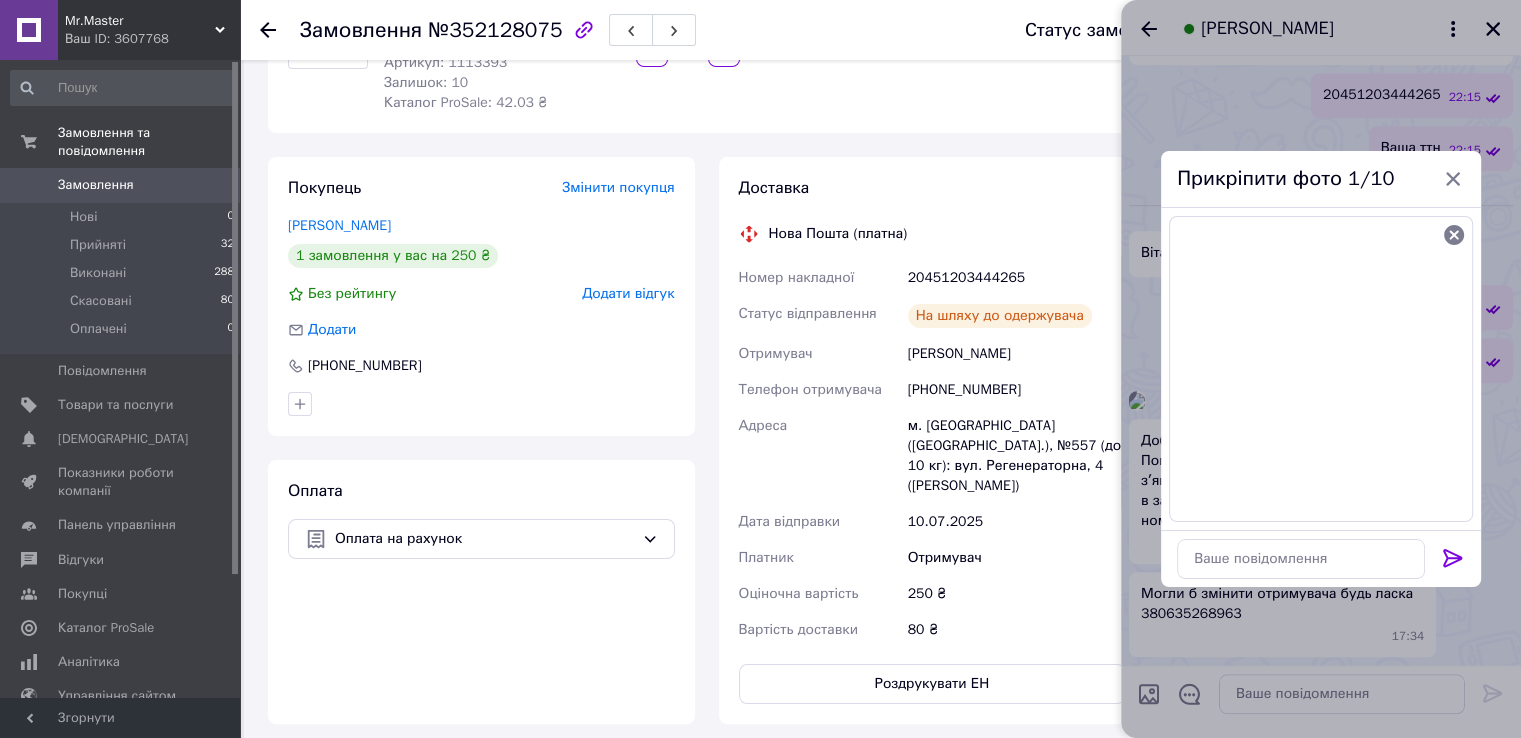 click 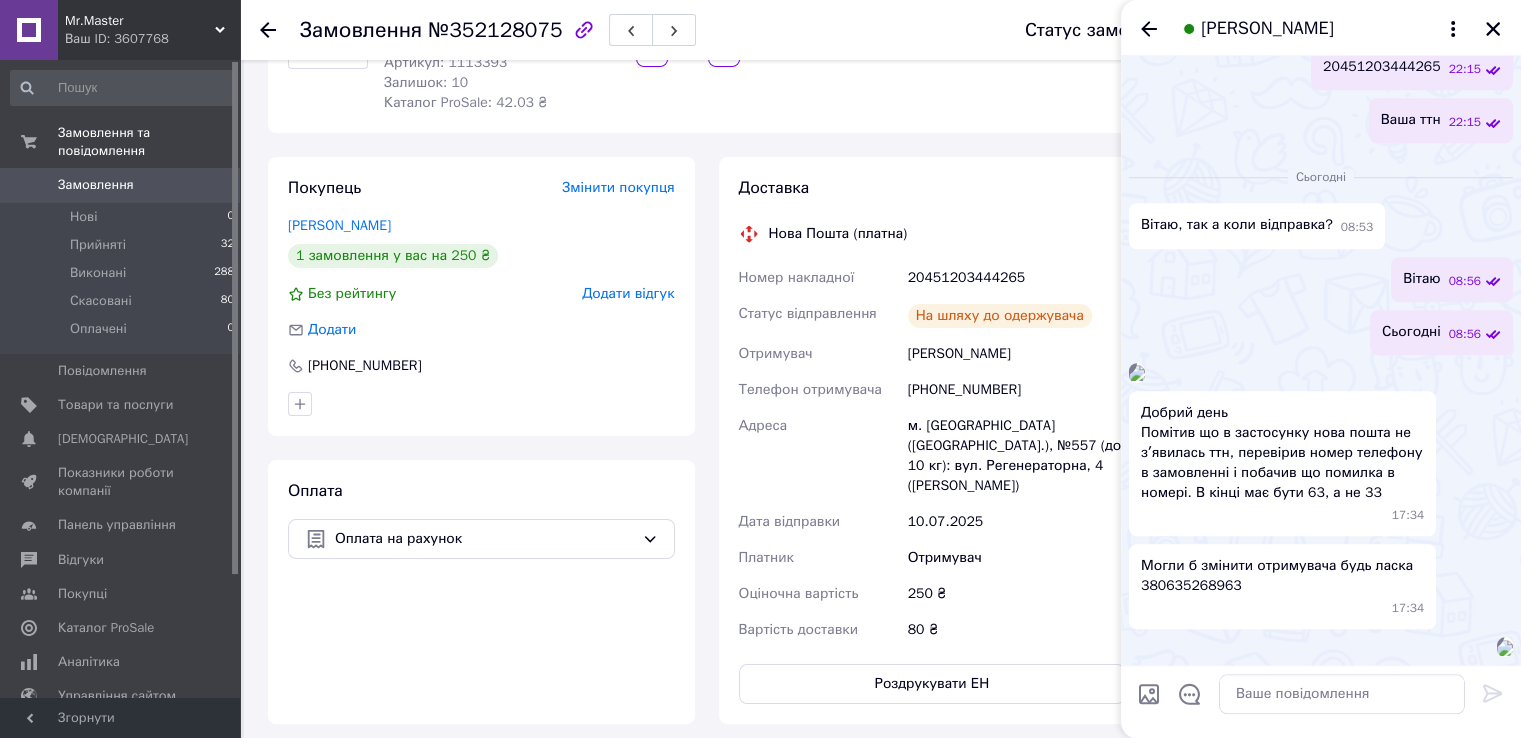 scroll, scrollTop: 2493, scrollLeft: 0, axis: vertical 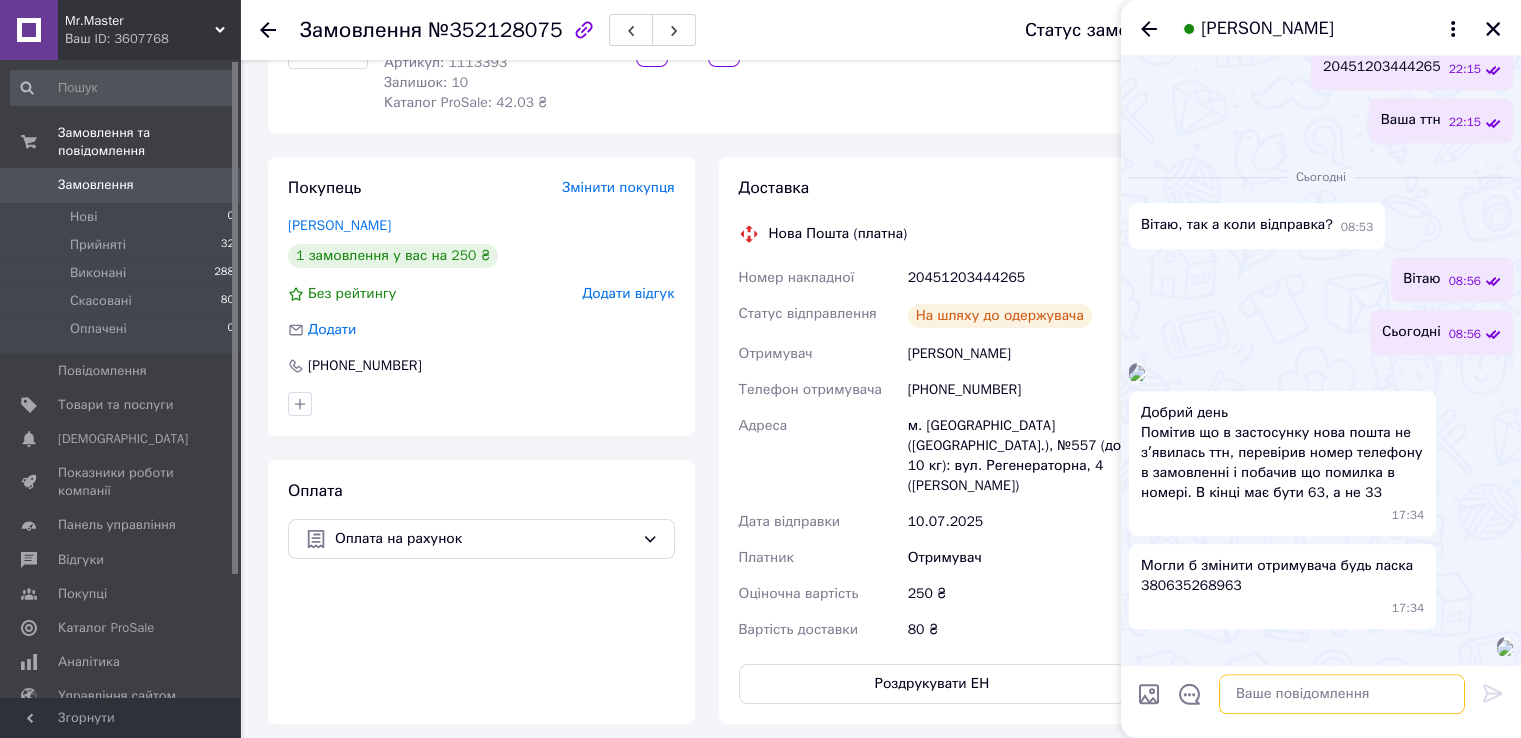 click at bounding box center [1342, 694] 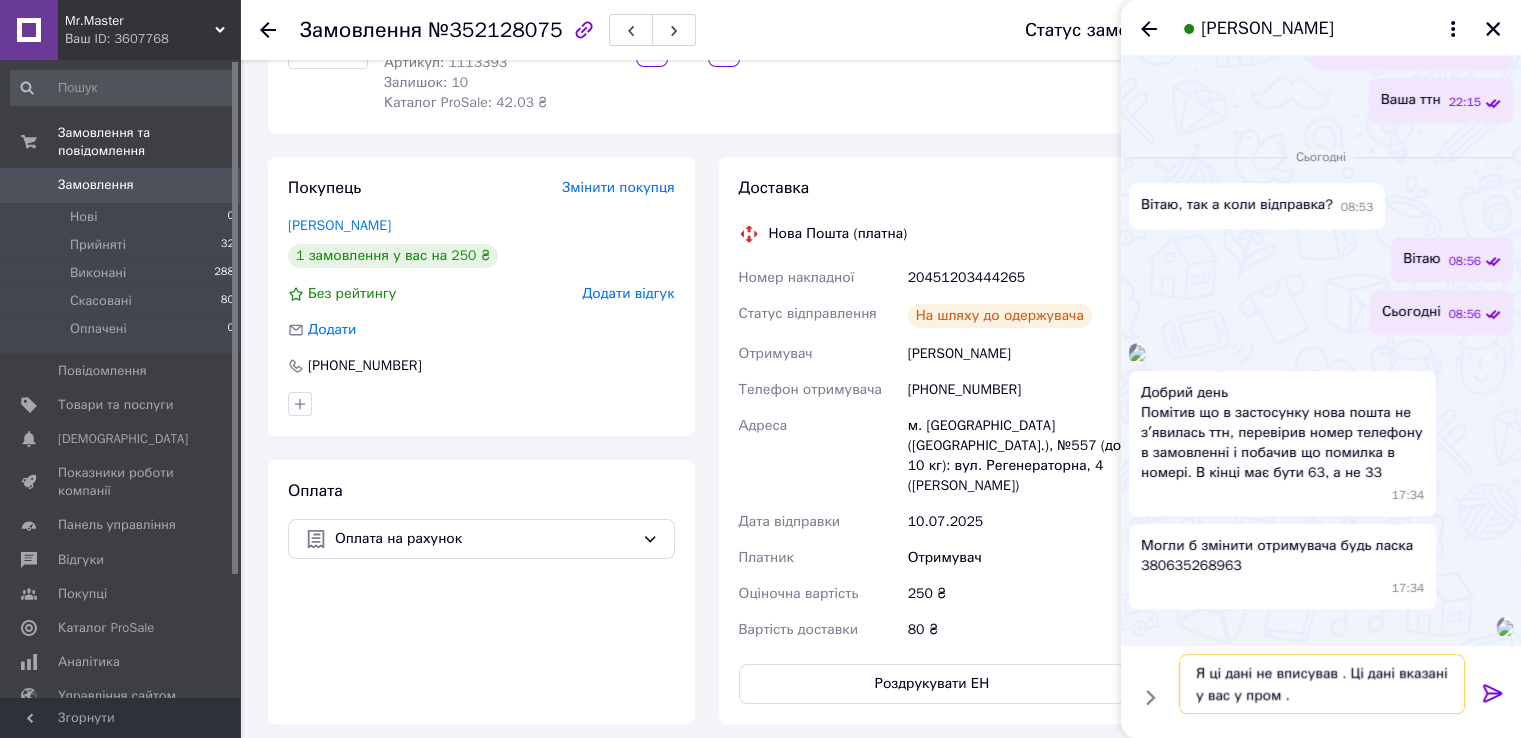 type on "Я ці дані не вписував . Ці дані вказані у вас у пром ." 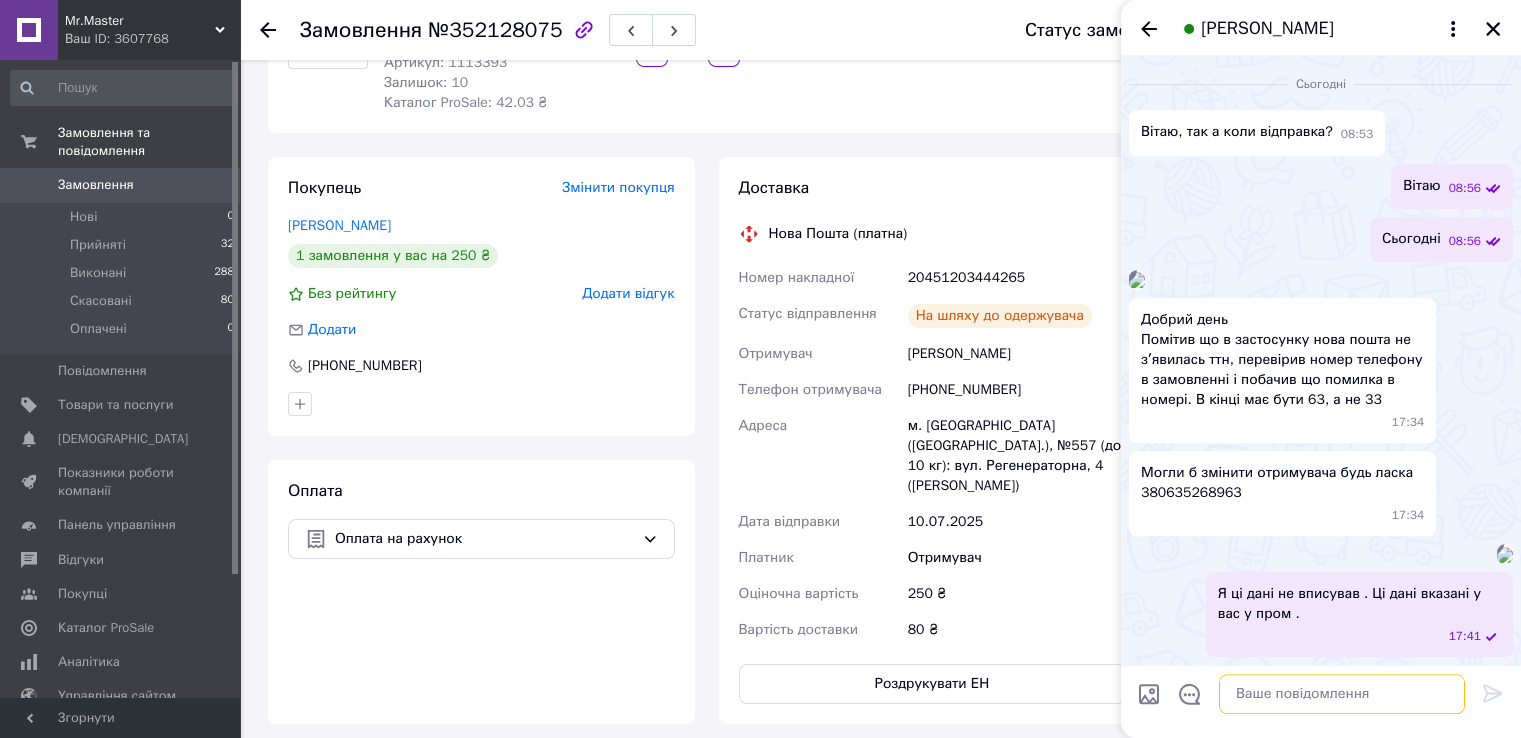 scroll, scrollTop: 2587, scrollLeft: 0, axis: vertical 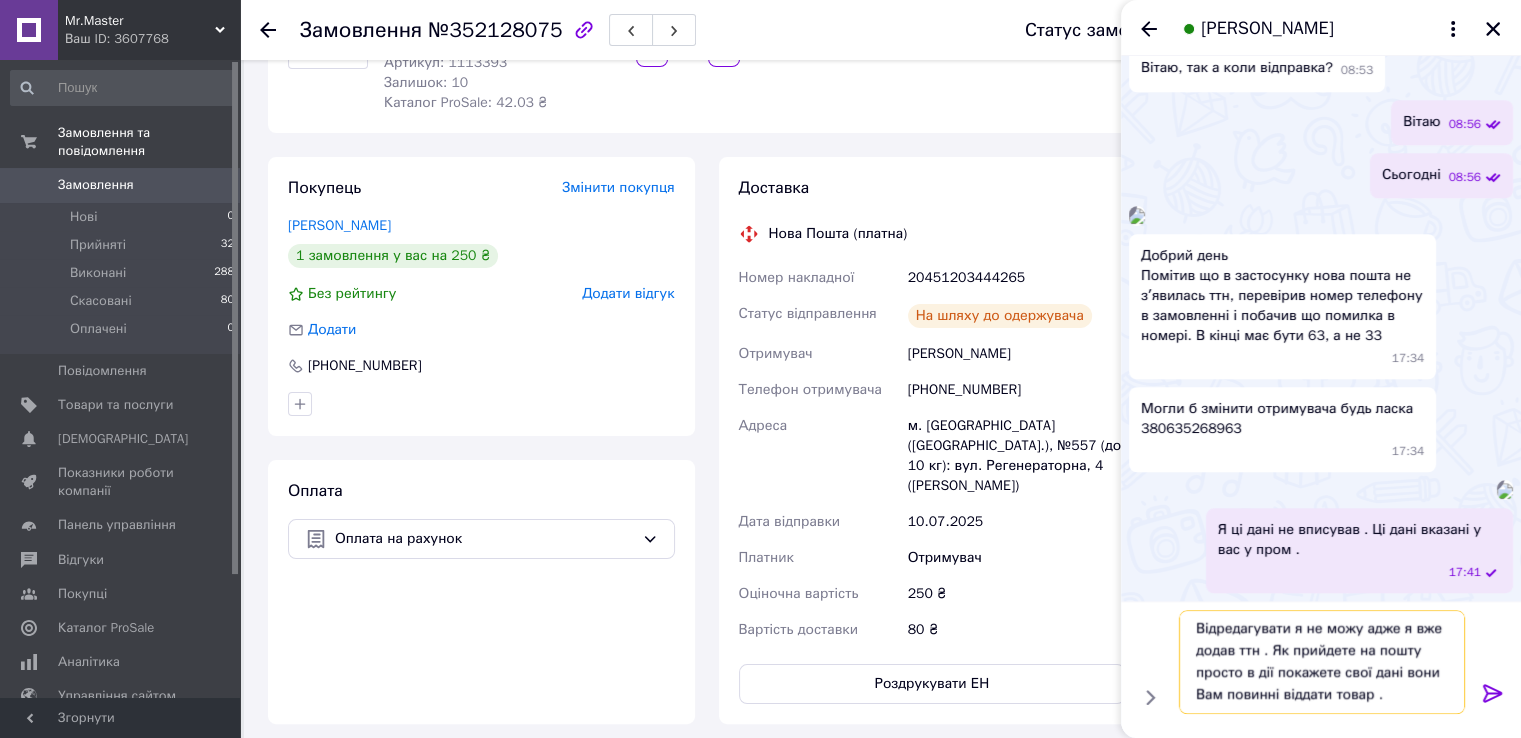 type on "Відредагувати я не можу адже я вже додав ттн . Як прийдете на пошту просто в дії покажете свої дані вони Вам повинні віддати товар ." 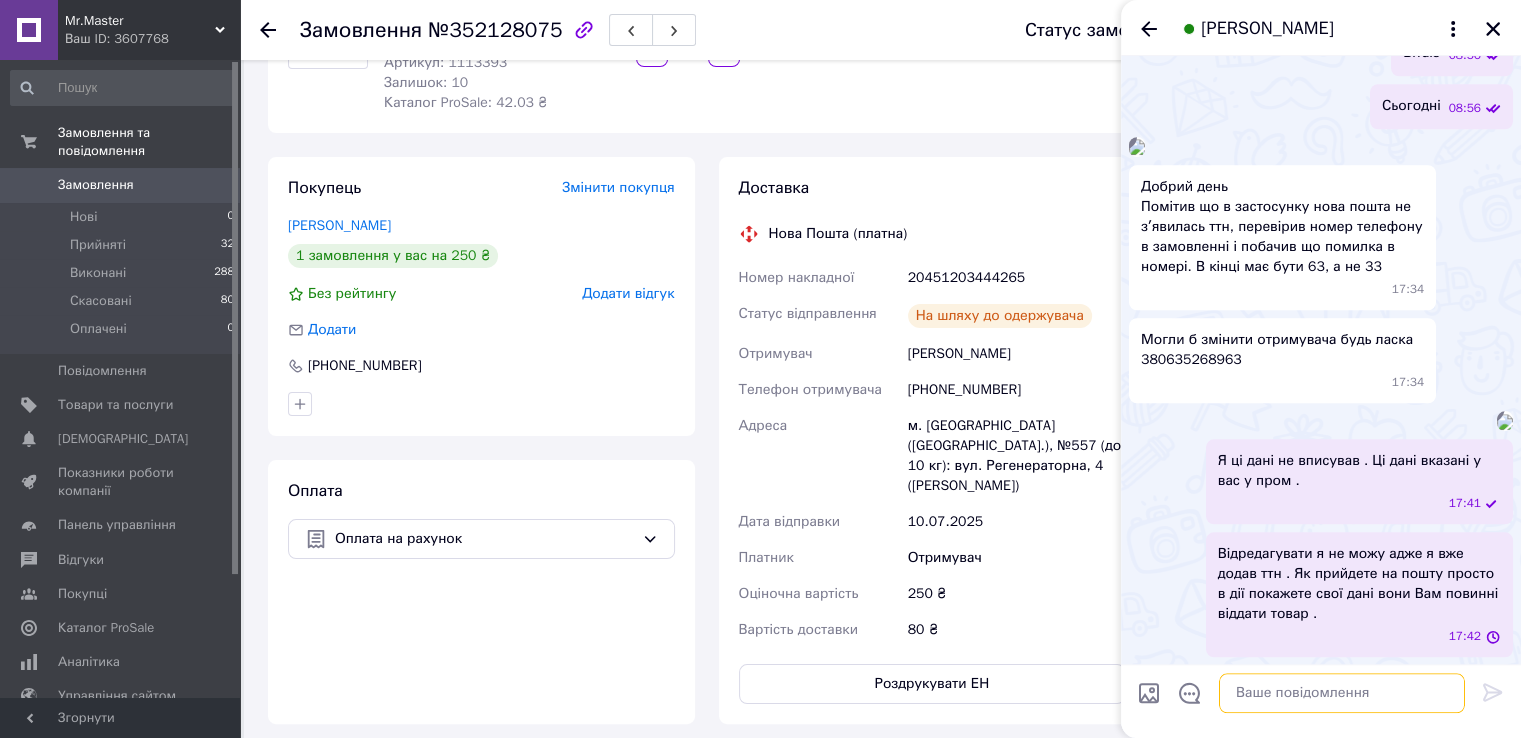 scroll, scrollTop: 0, scrollLeft: 0, axis: both 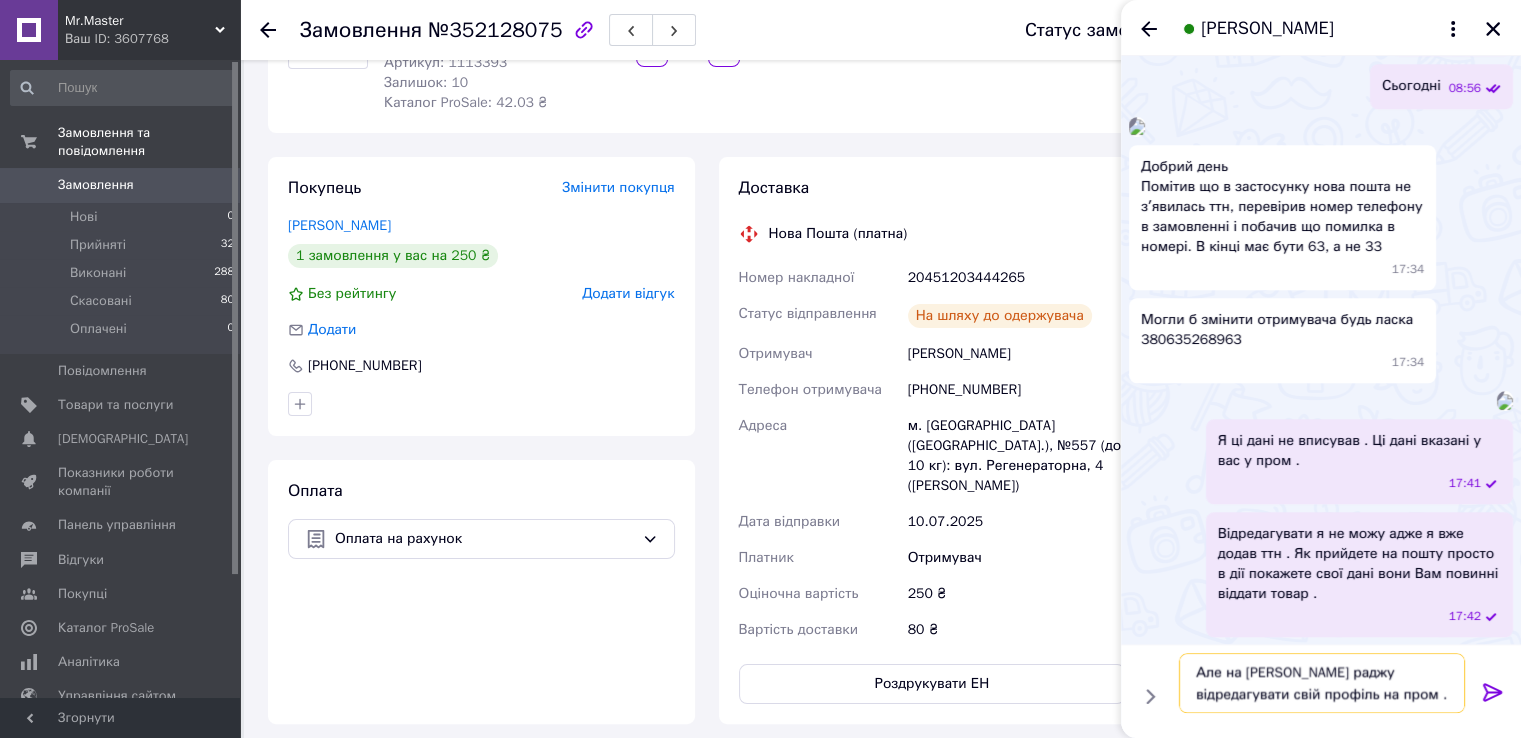 type on "Але на [PERSON_NAME] раджу відредагувати свій профіль на пром ." 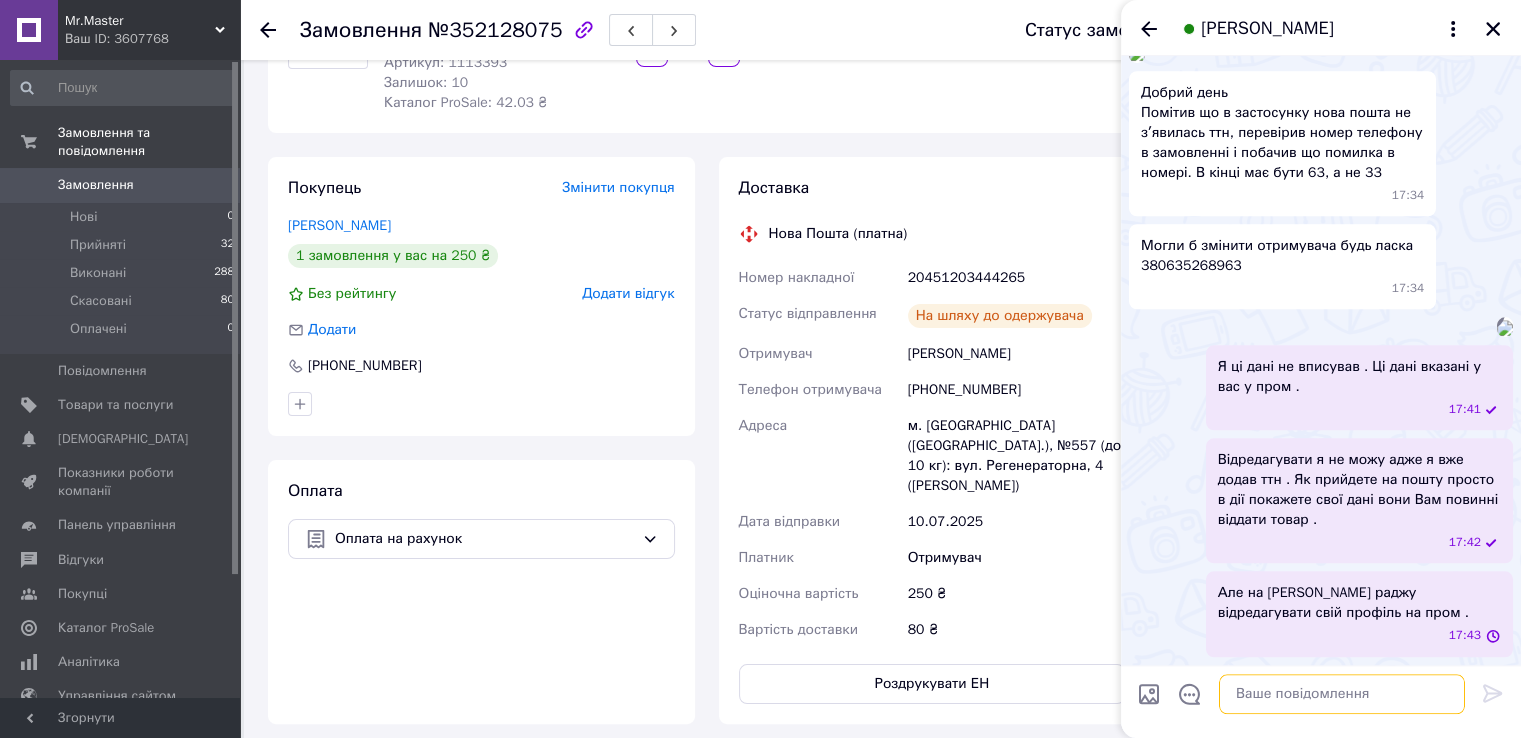 scroll, scrollTop: 2813, scrollLeft: 0, axis: vertical 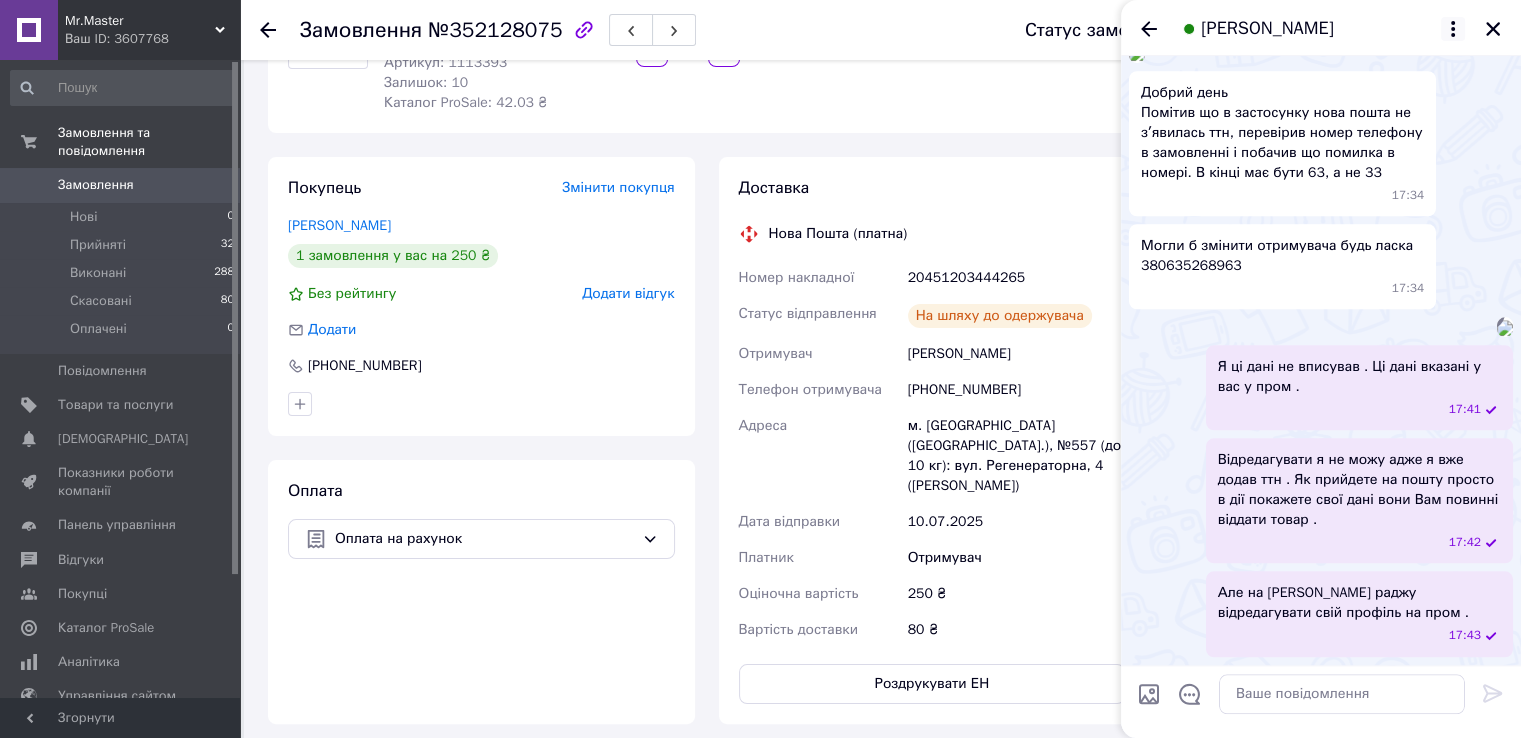 click 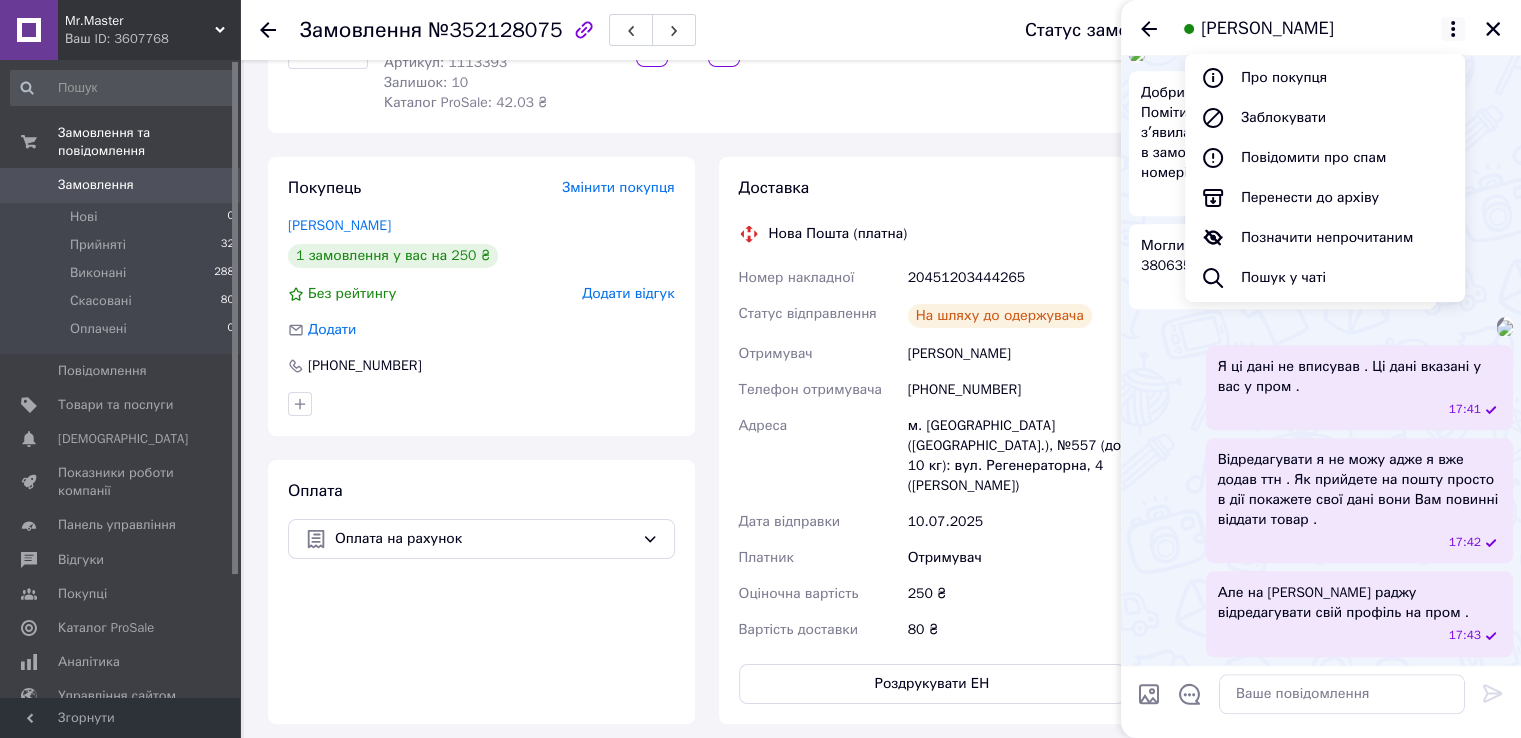 click on "[PERSON_NAME] Про покупця Заблокувати Повідомити про спам Перенести до архіву Позначити непрочитаним Пошук у чаті" at bounding box center [1321, 28] 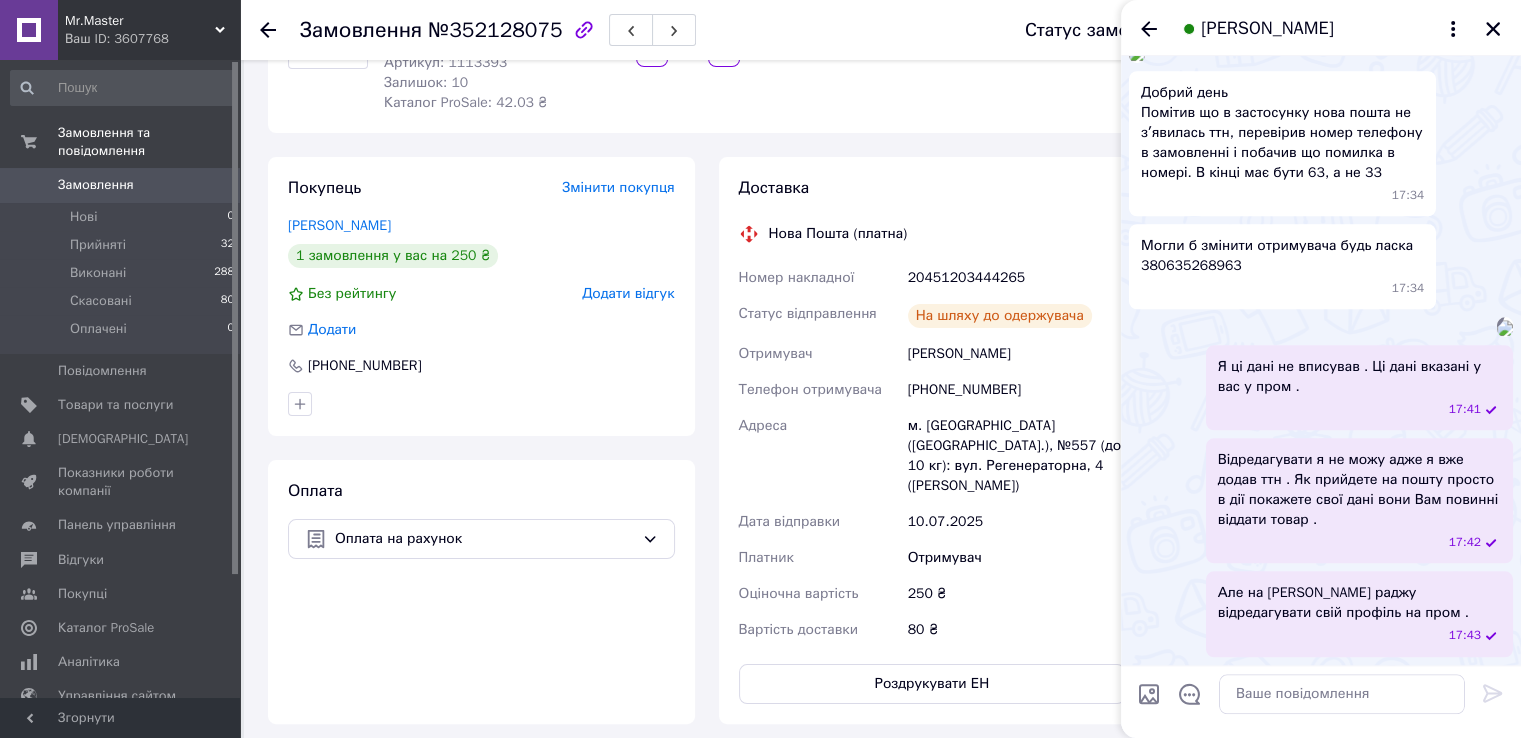 click on "[PERSON_NAME]" at bounding box center [1321, 28] 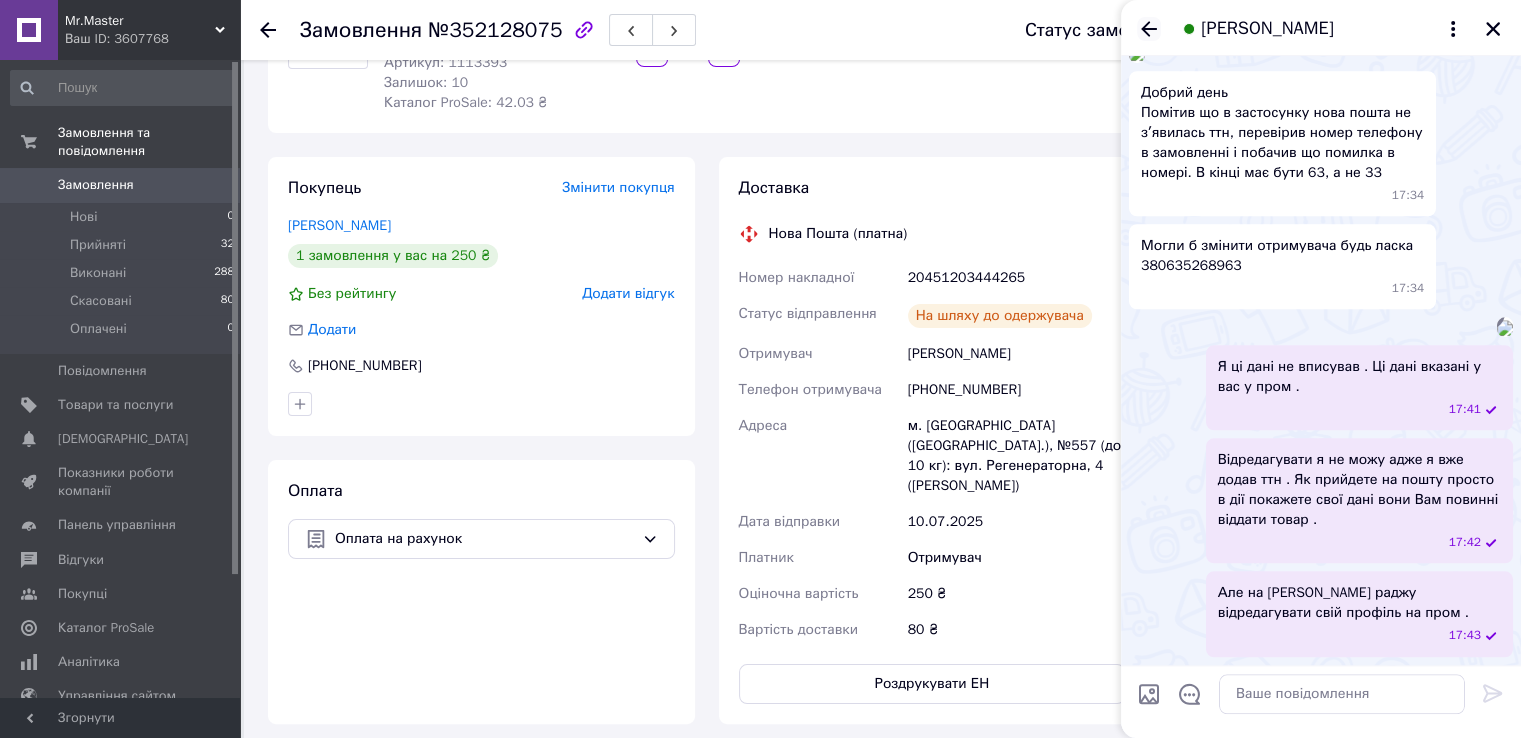 click 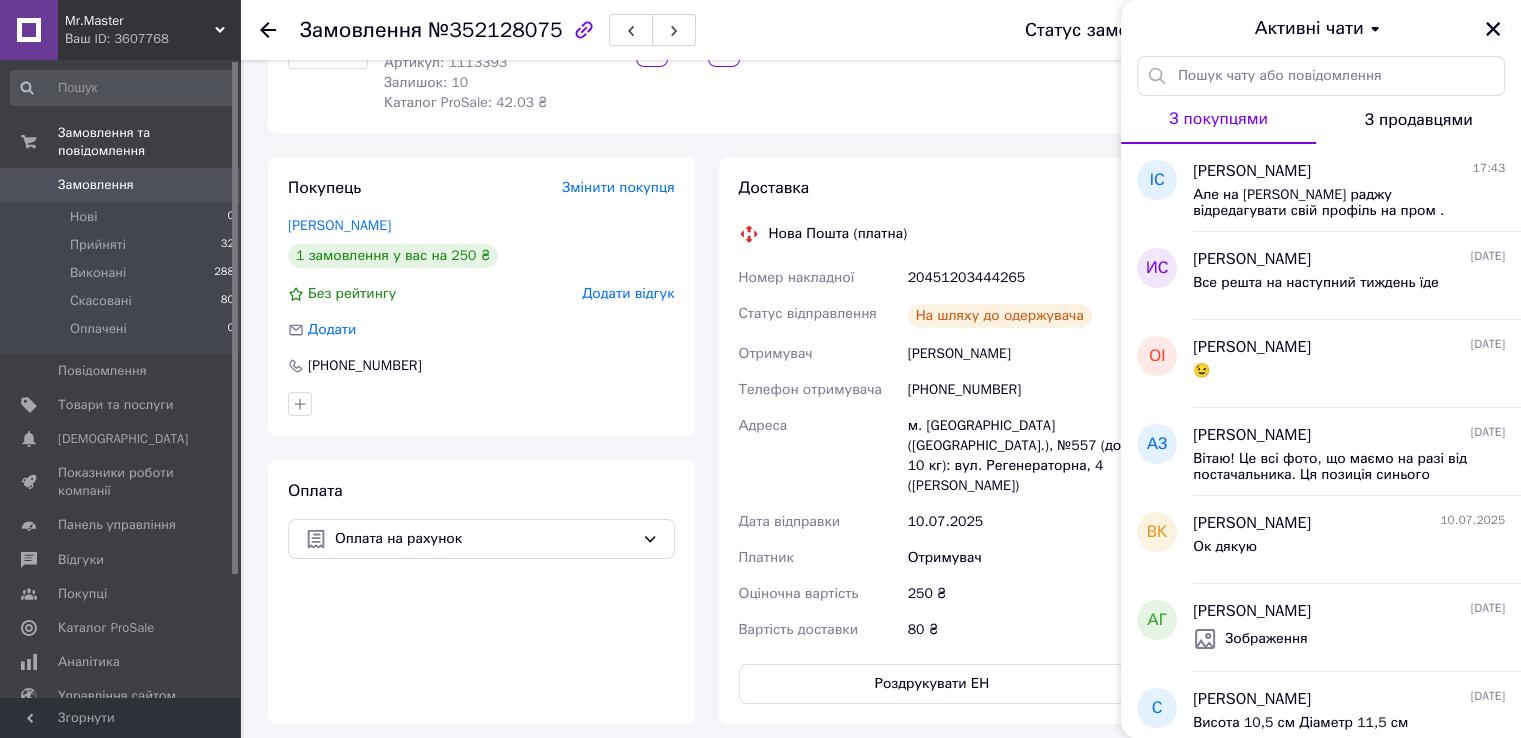 click 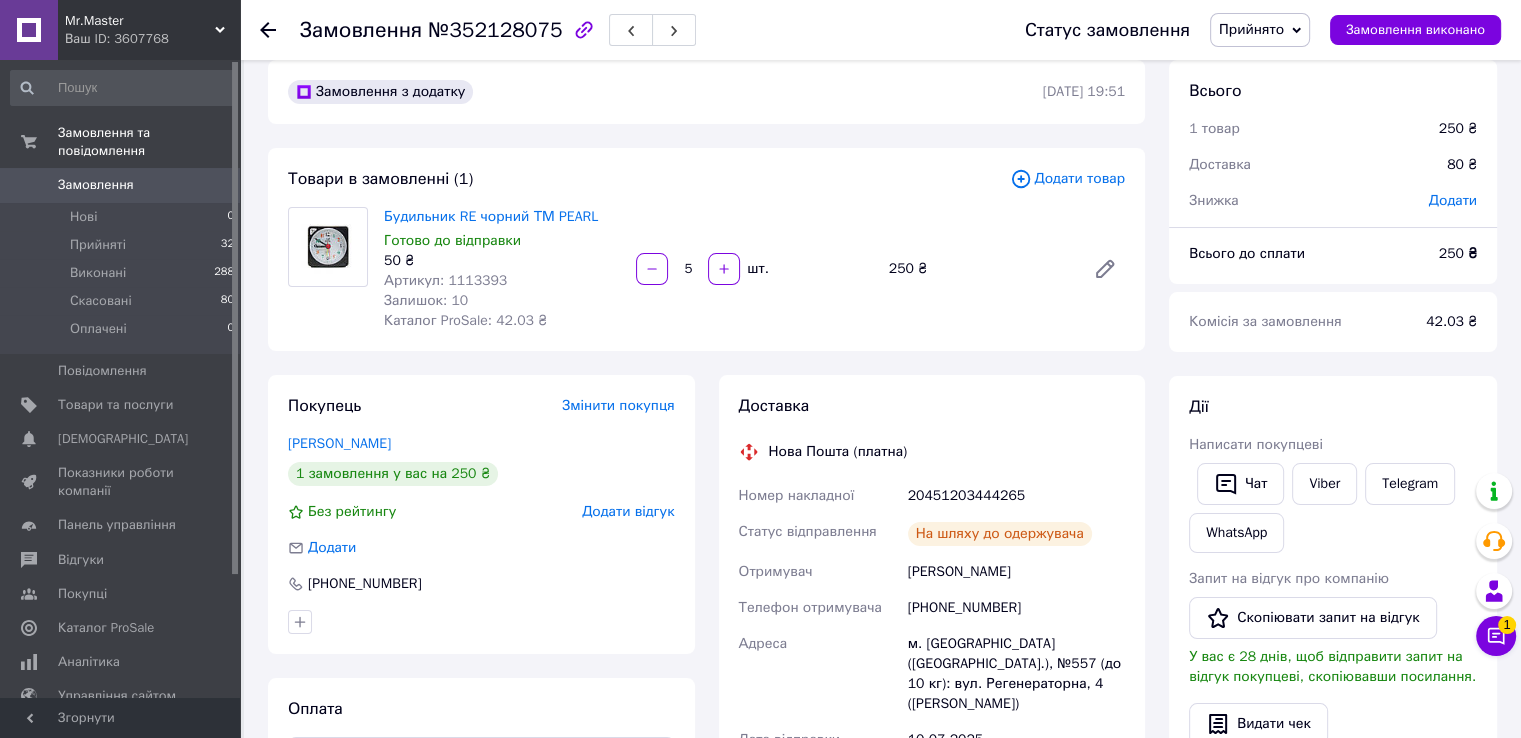 scroll, scrollTop: 0, scrollLeft: 0, axis: both 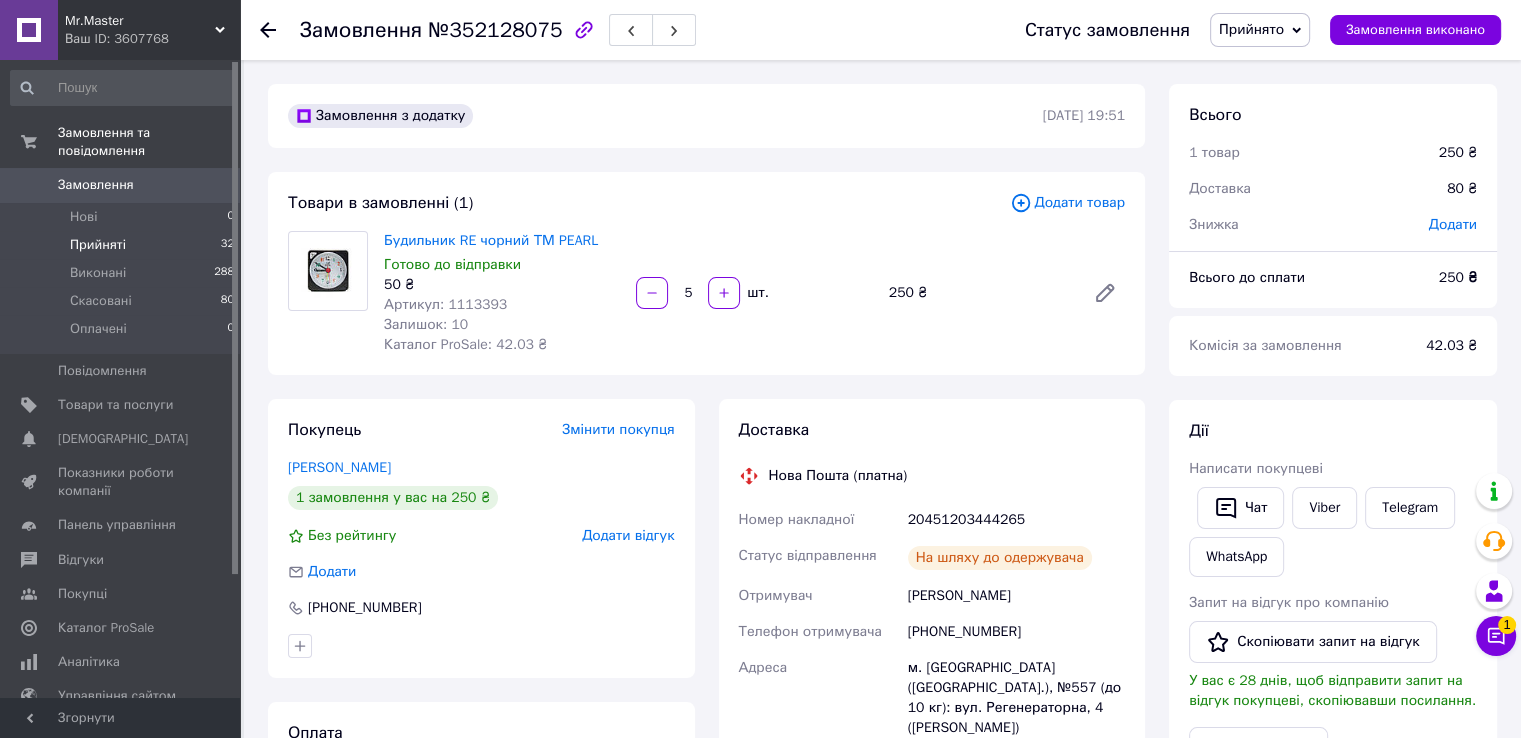 click on "Прийняті 32" at bounding box center (123, 245) 